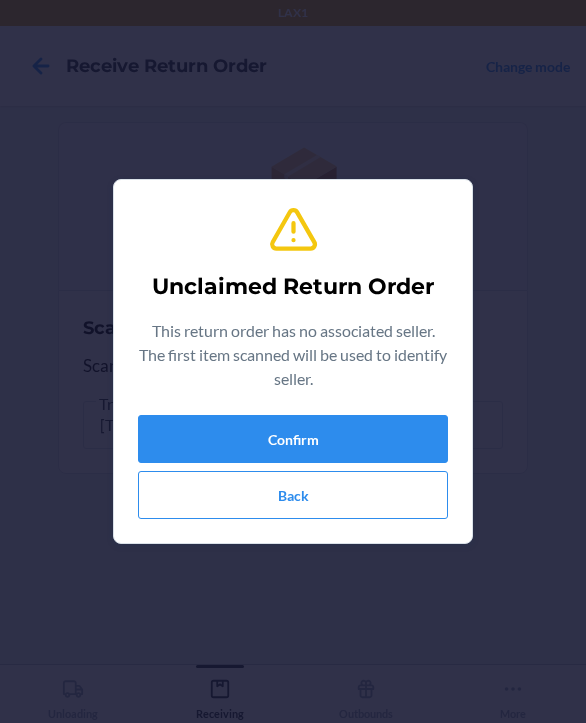 scroll, scrollTop: 0, scrollLeft: 0, axis: both 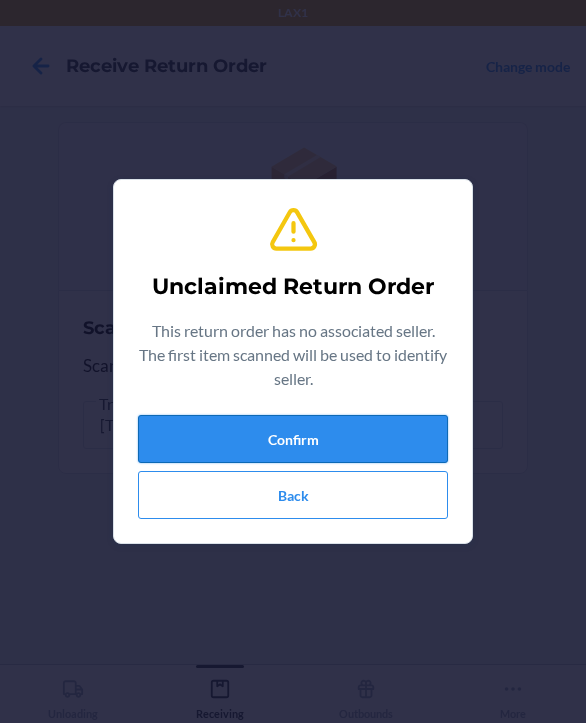 click on "Confirm" at bounding box center (293, 439) 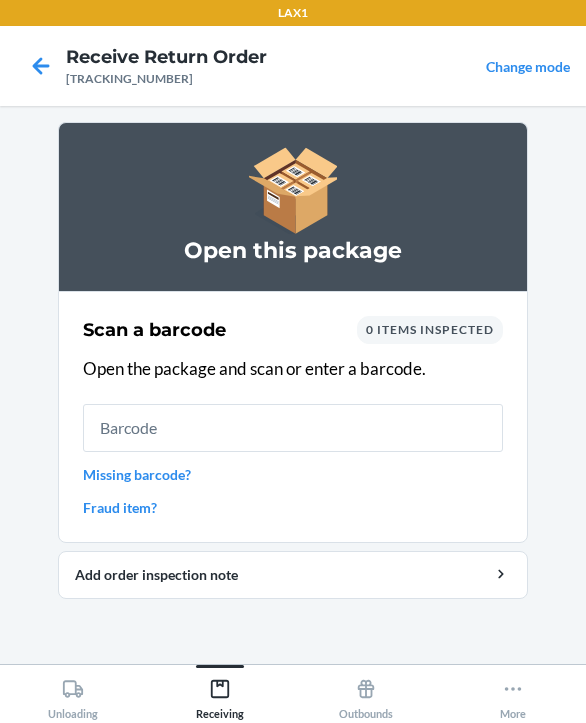 click at bounding box center [293, 428] 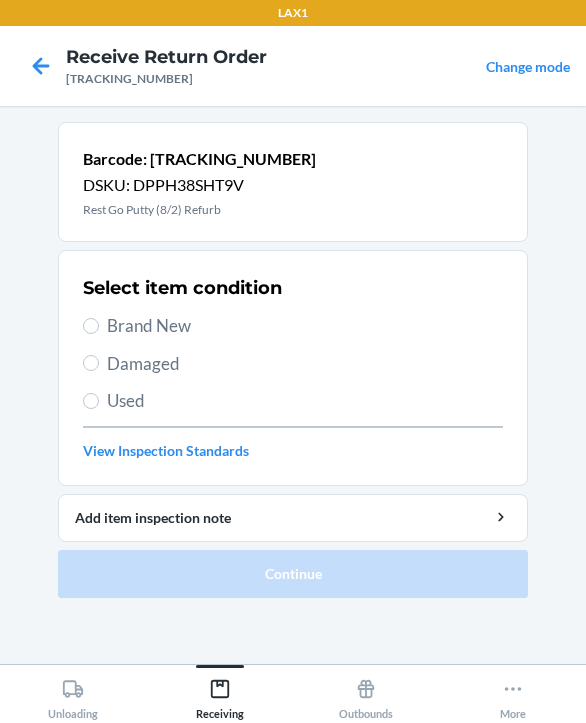 click on "Damaged" at bounding box center [305, 364] 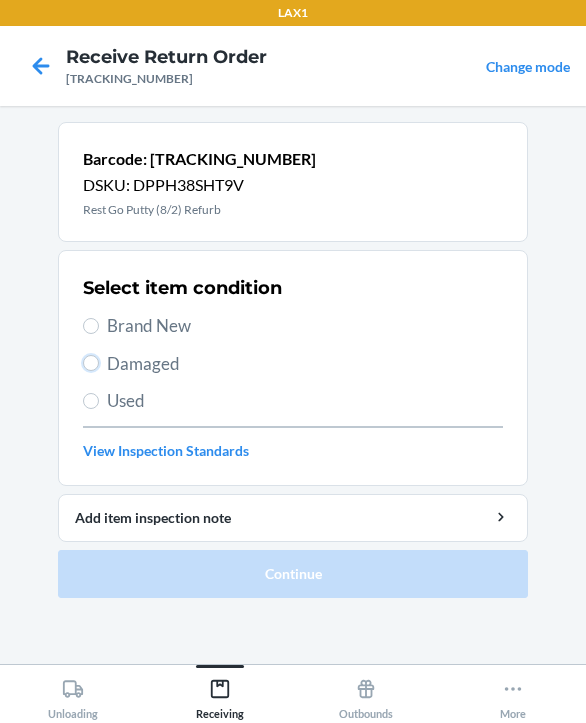 radio on "true" 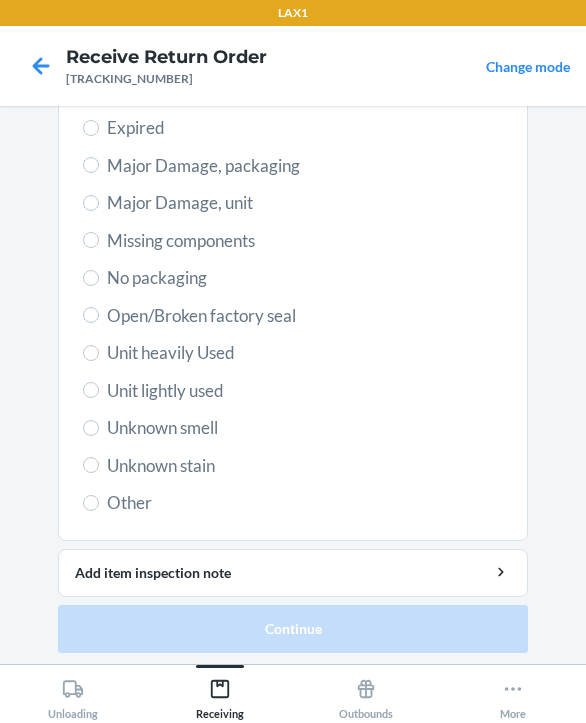 scroll, scrollTop: 484, scrollLeft: 0, axis: vertical 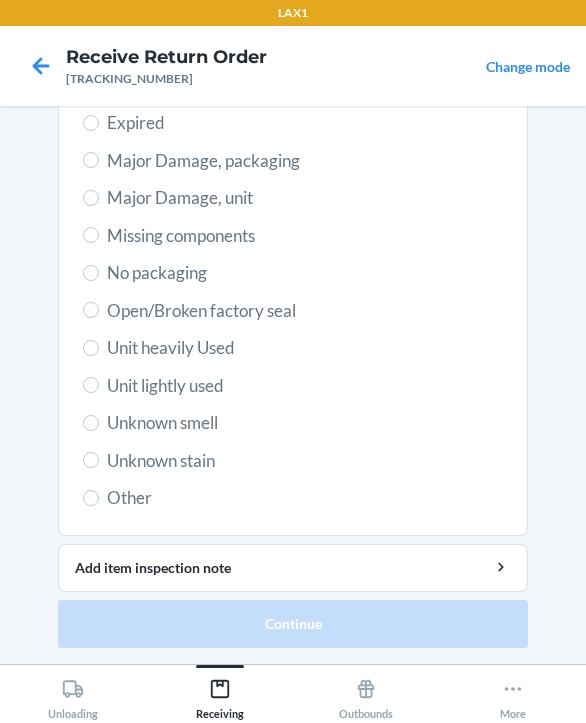 click on "Open/Broken factory seal" at bounding box center (305, 311) 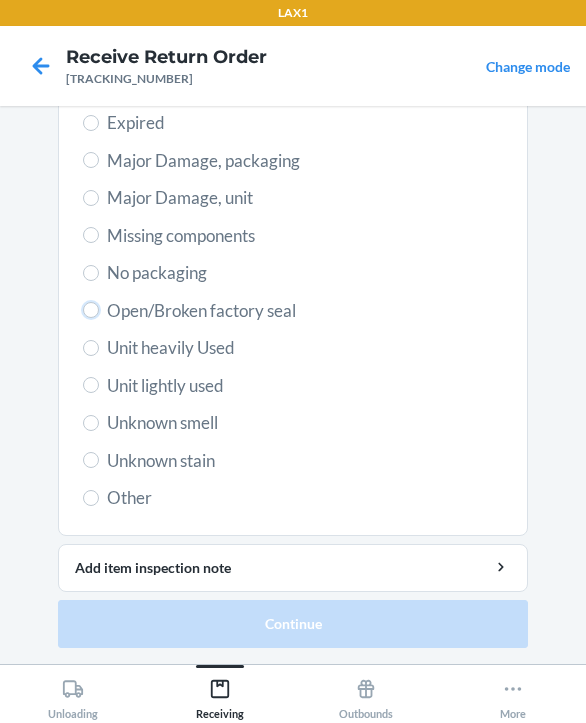 click on "Open/Broken factory seal" at bounding box center (91, 310) 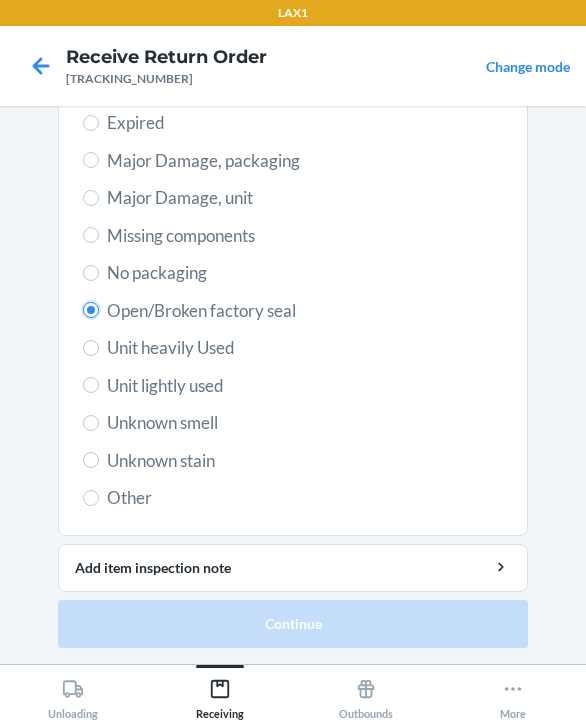 radio on "true" 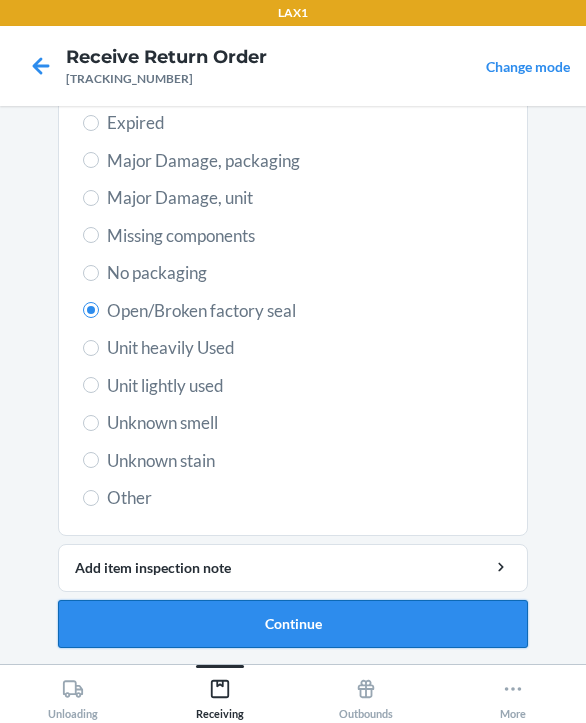 click on "Continue" at bounding box center (293, 624) 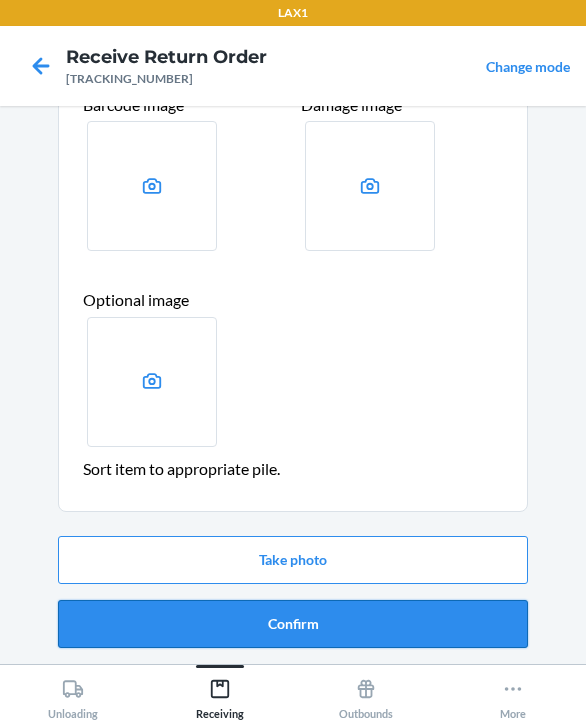 click on "Confirm" at bounding box center (293, 624) 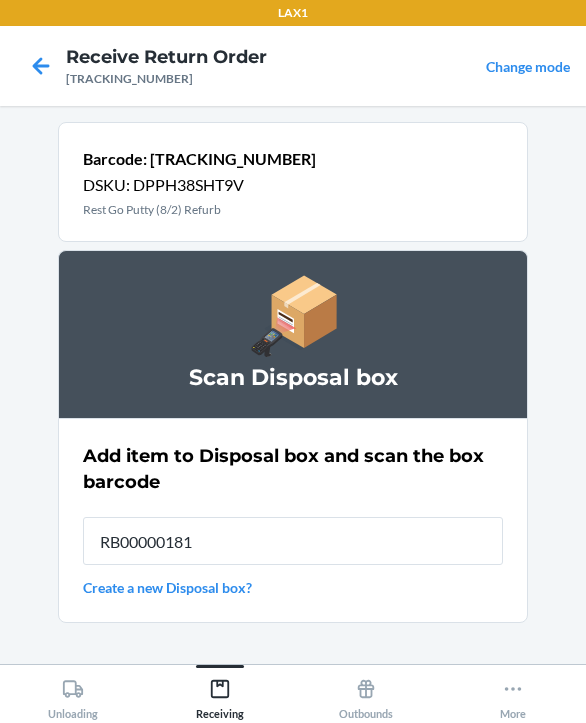 type on "RB000001819" 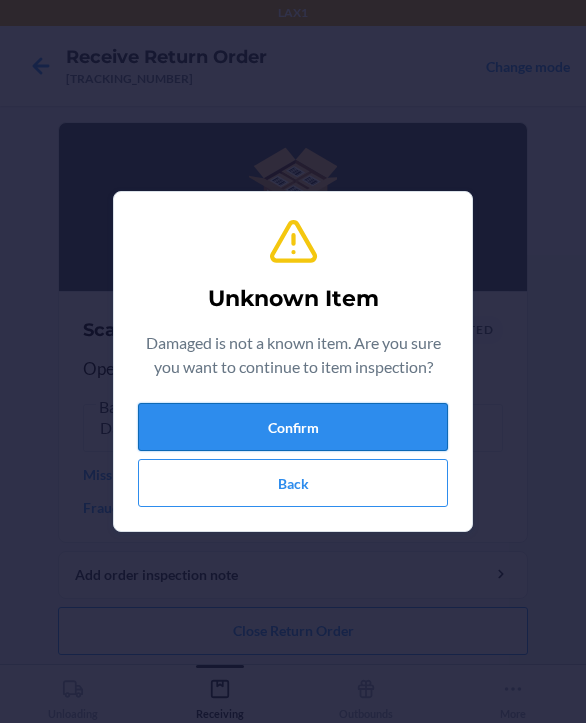 click on "Confirm" at bounding box center [293, 427] 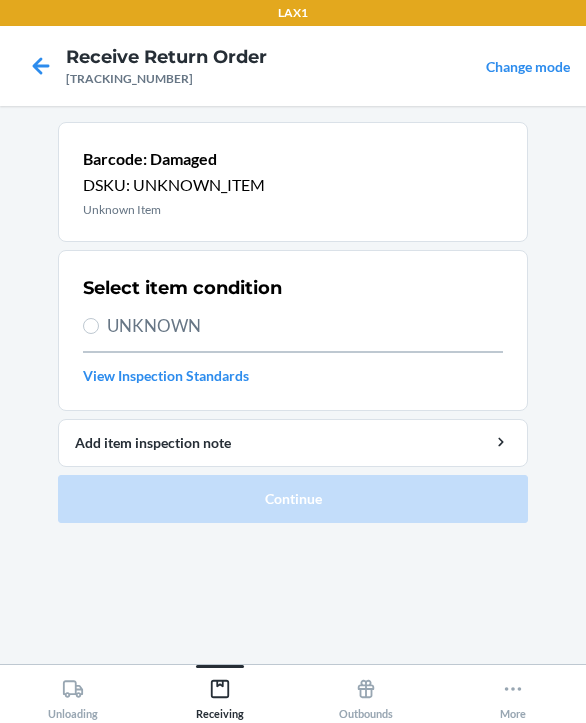 click on "UNKNOWN" at bounding box center [305, 326] 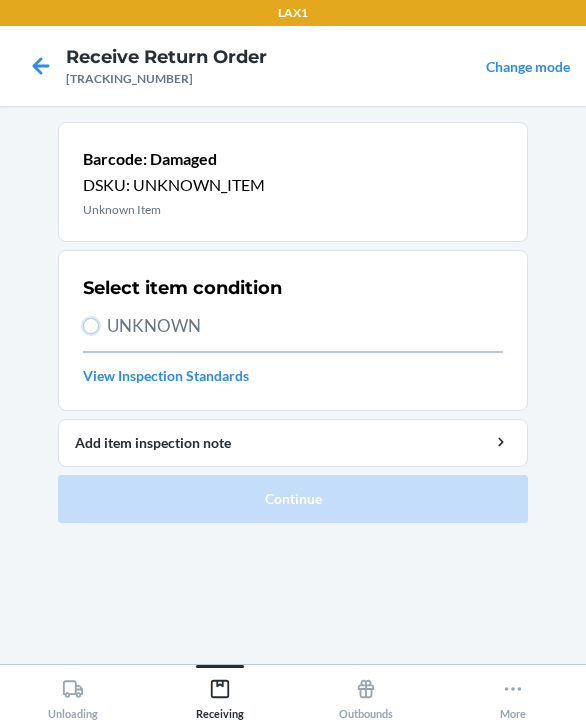 click on "UNKNOWN" at bounding box center (91, 326) 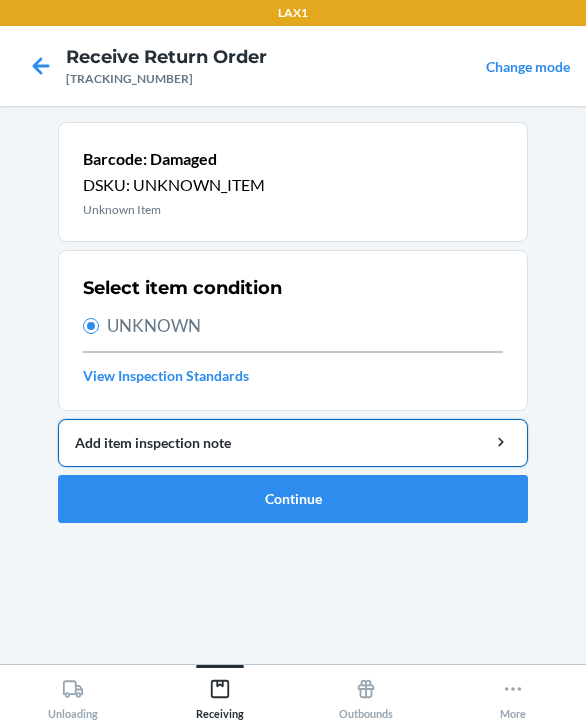 click on "Add item inspection note" at bounding box center (293, 443) 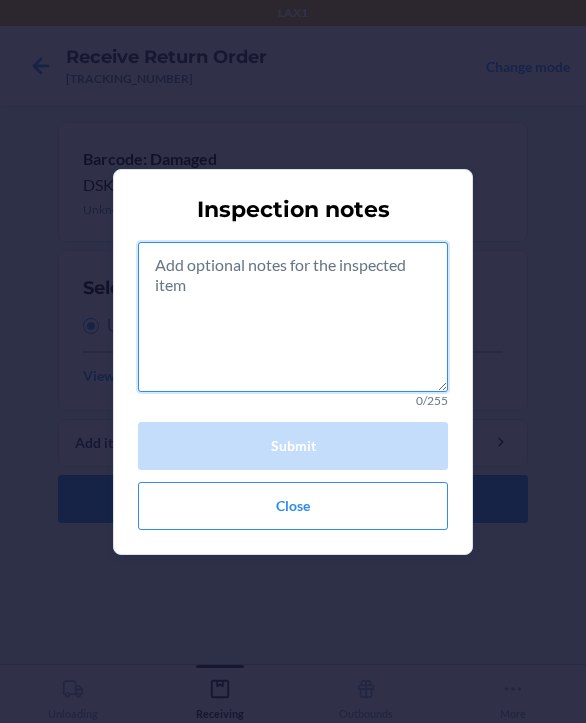 click at bounding box center [293, 317] 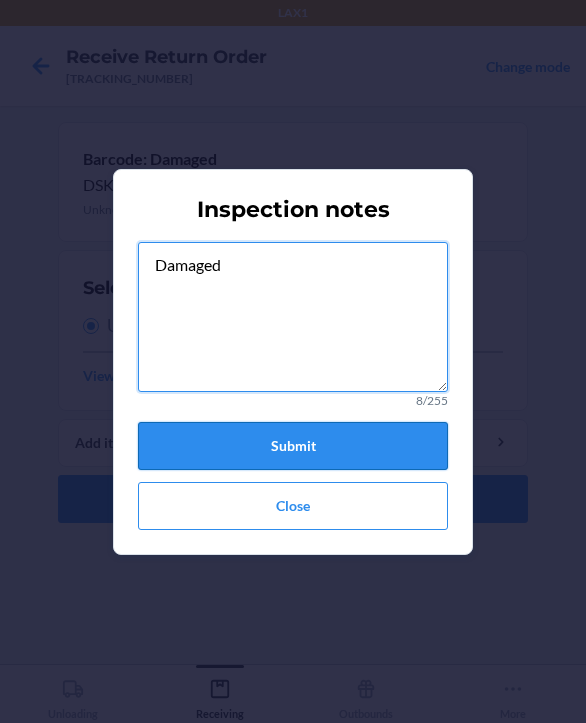 type on "Damaged" 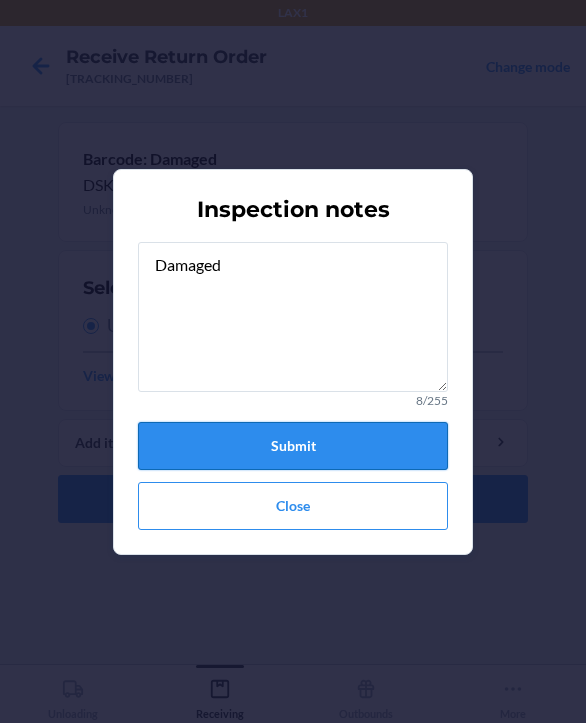 click on "Submit" at bounding box center [293, 446] 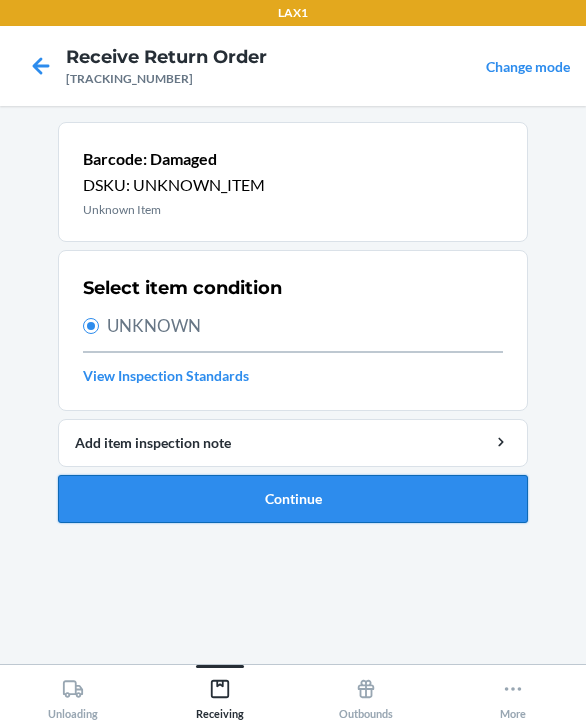 click on "Continue" at bounding box center [293, 499] 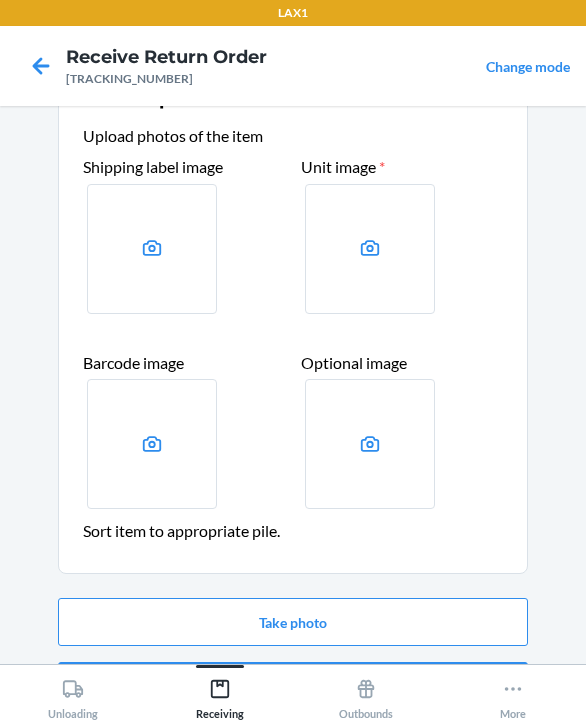 scroll, scrollTop: 123, scrollLeft: 0, axis: vertical 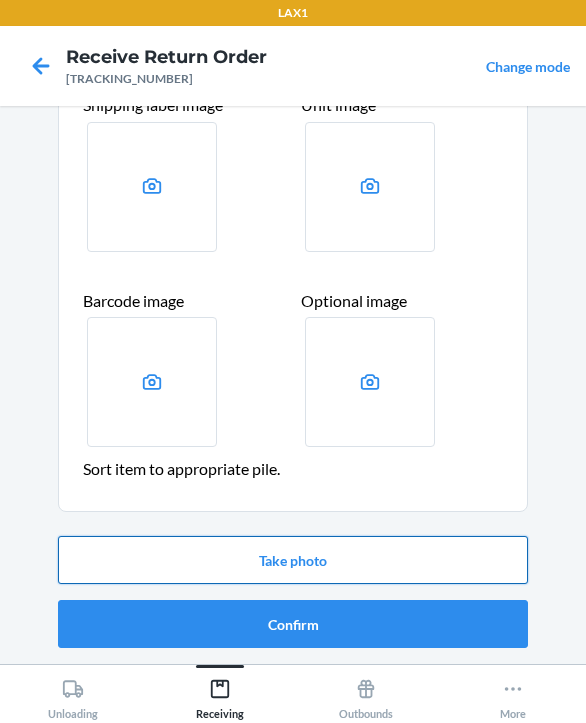 click on "Take photo" at bounding box center (293, 560) 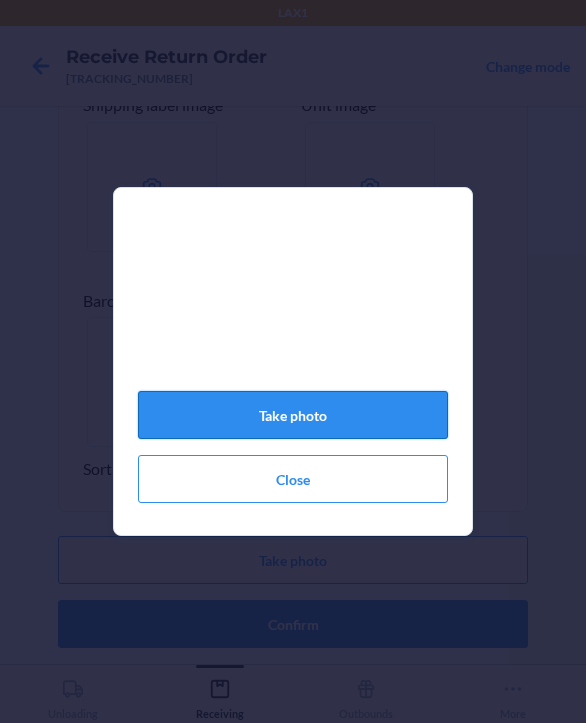 click on "Take photo" 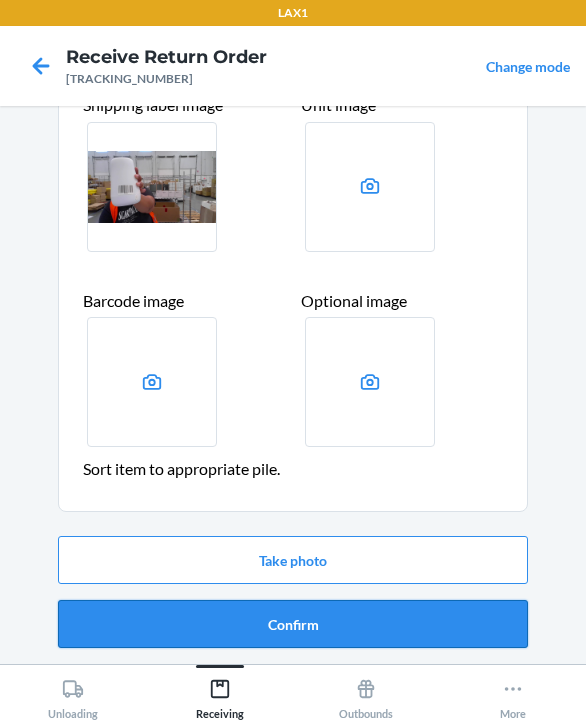 click on "Confirm" at bounding box center (293, 624) 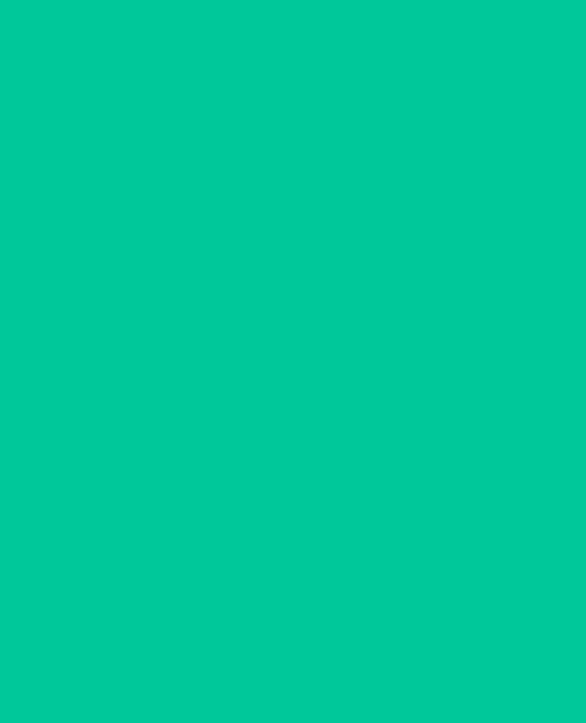 scroll, scrollTop: 0, scrollLeft: 0, axis: both 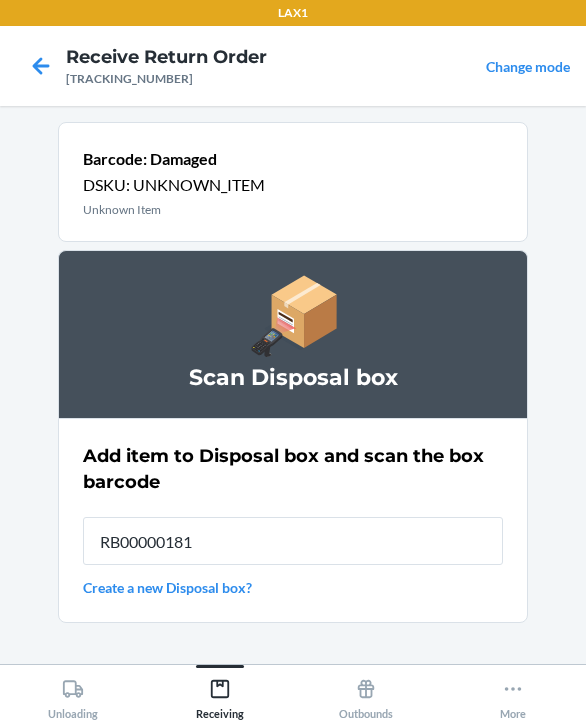 type on "RB000001819" 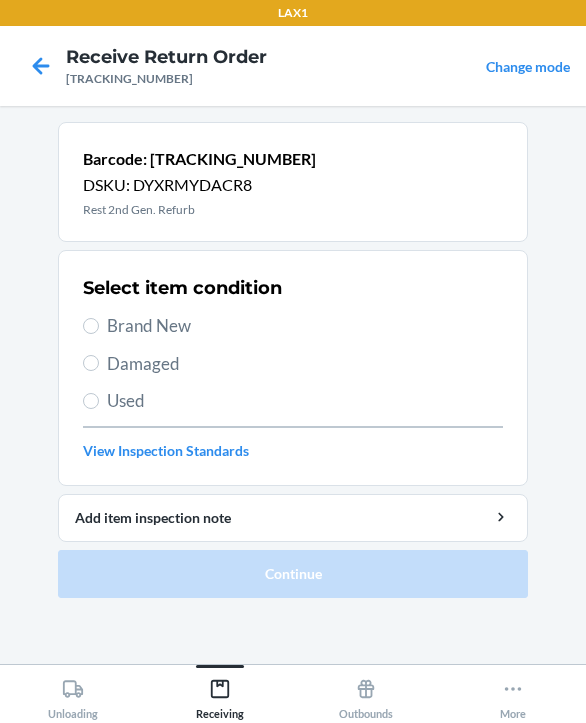 drag, startPoint x: 135, startPoint y: 323, endPoint x: 241, endPoint y: 475, distance: 185.31055 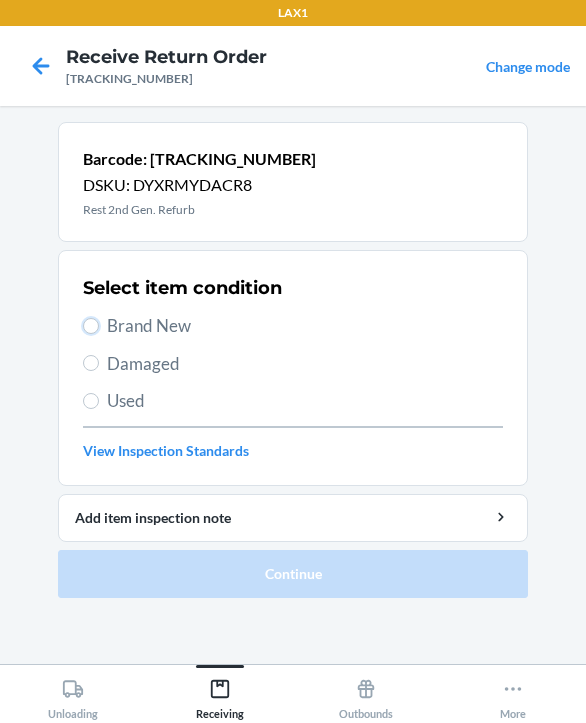 click on "Brand New" at bounding box center (91, 326) 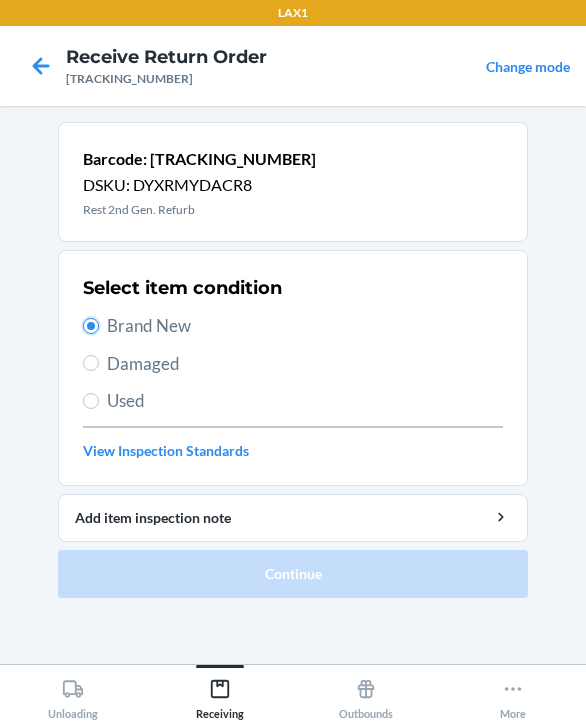 radio on "true" 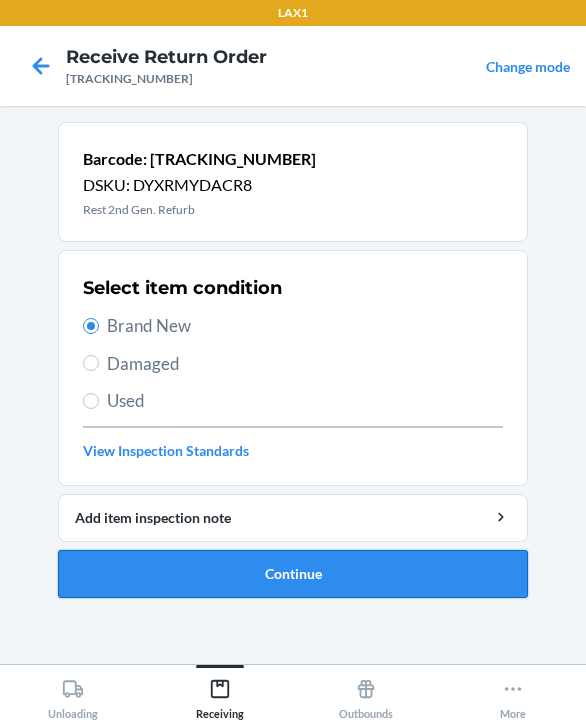 click on "Continue" at bounding box center [293, 574] 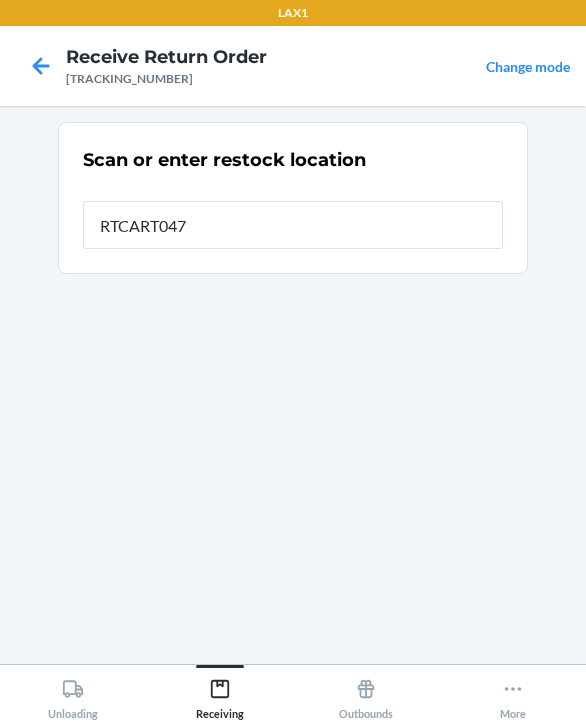 type on "RTCART047" 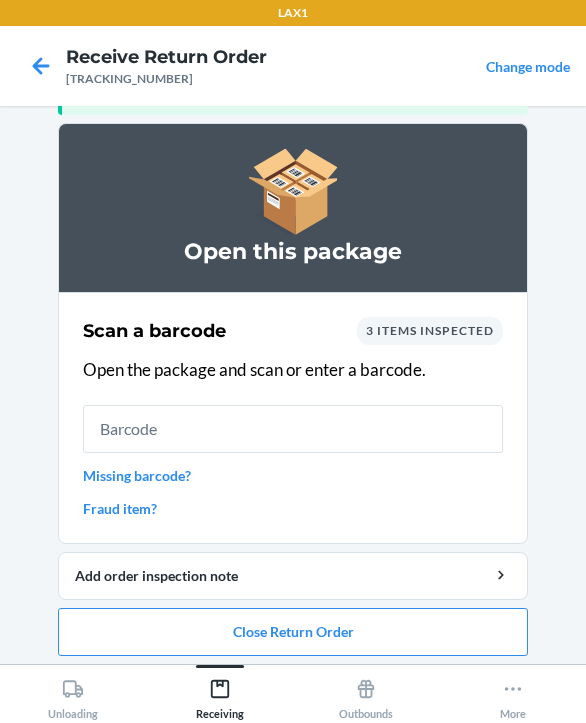 scroll, scrollTop: 139, scrollLeft: 0, axis: vertical 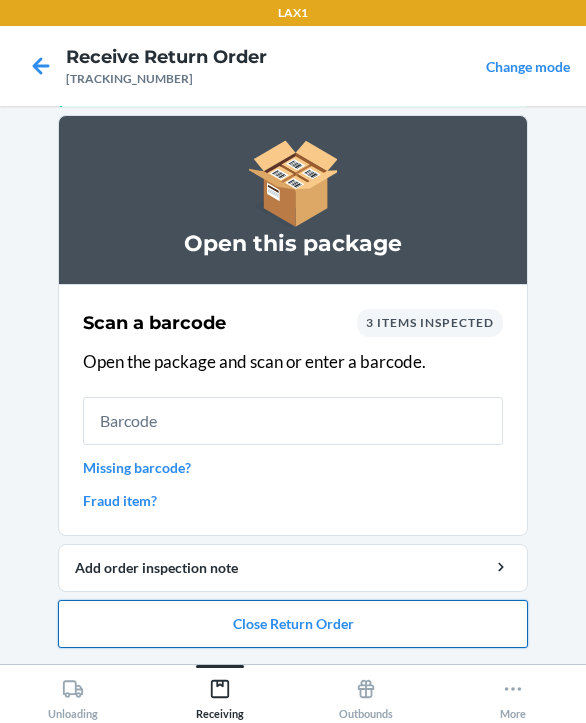 click on "Close Return Order" at bounding box center (293, 624) 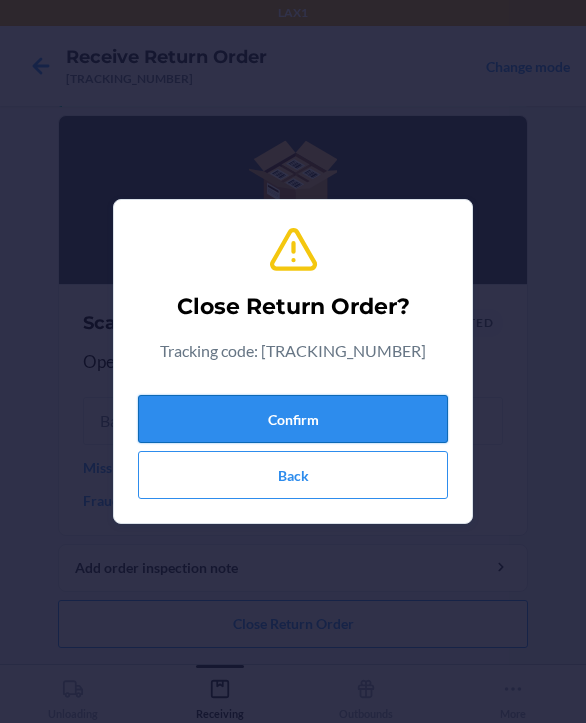 click on "Confirm" at bounding box center [293, 419] 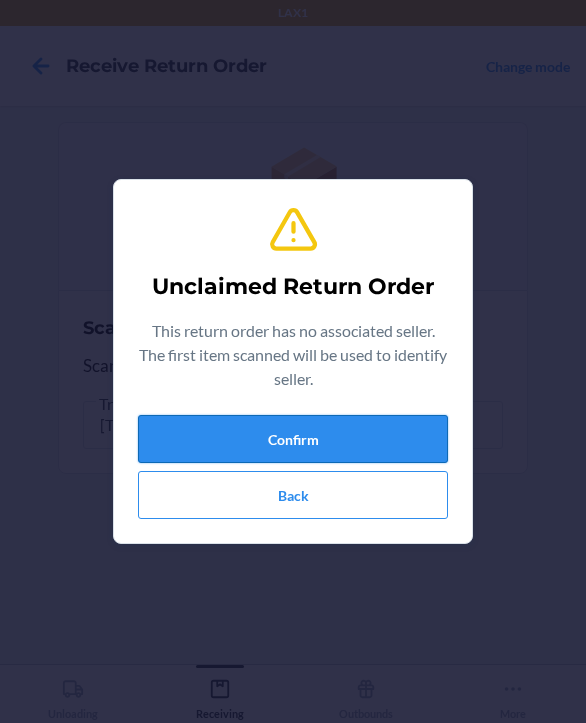 click on "Confirm" at bounding box center [293, 439] 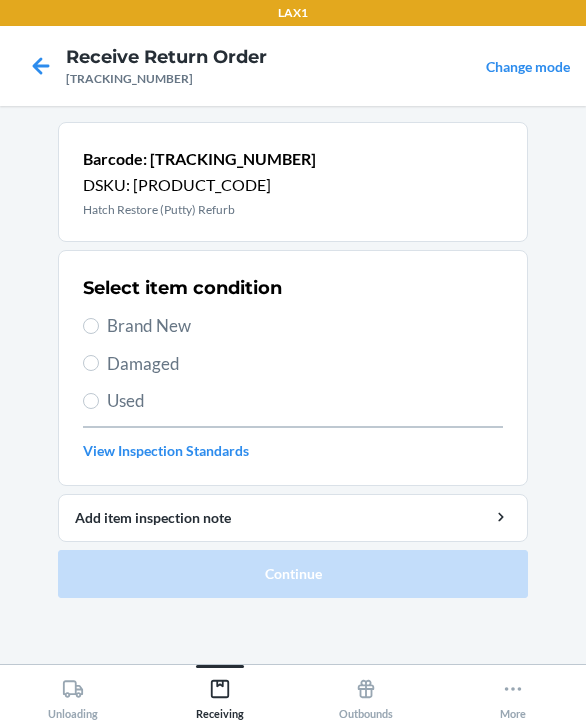 click on "Brand New" at bounding box center (305, 326) 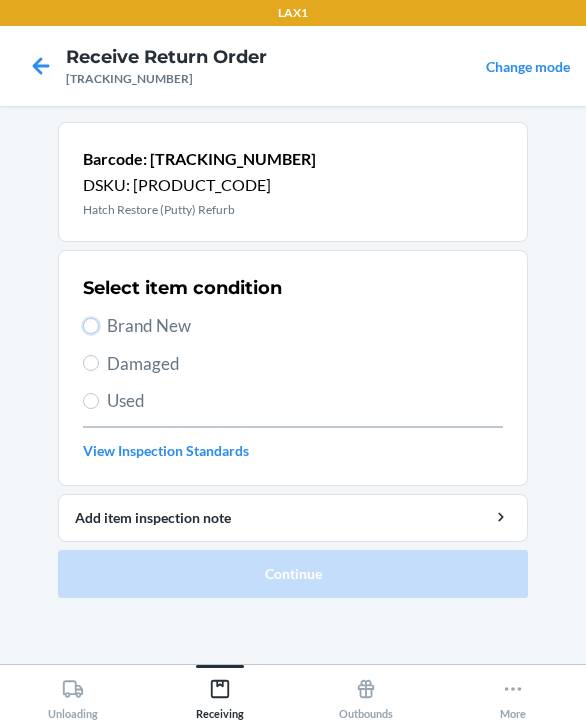 click on "Brand New" at bounding box center (91, 326) 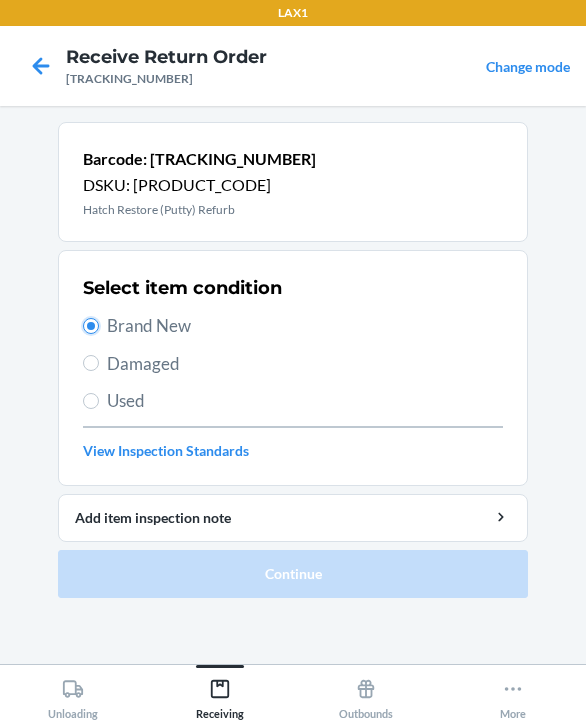 radio on "true" 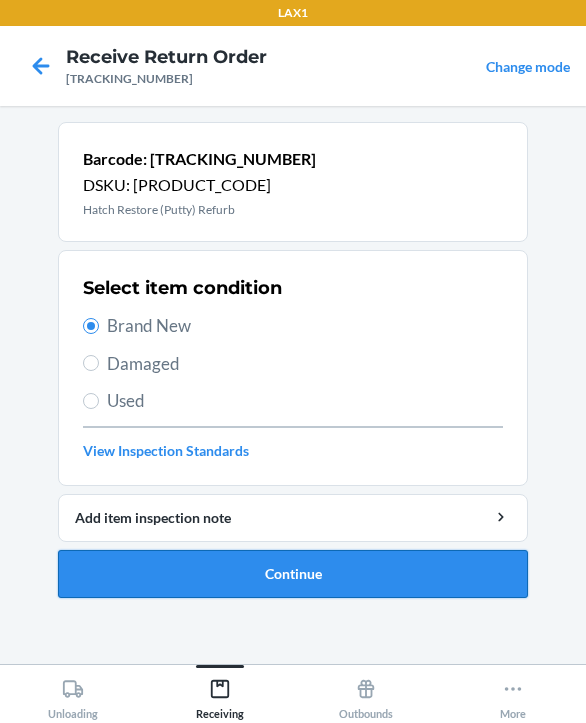 click on "Continue" at bounding box center [293, 574] 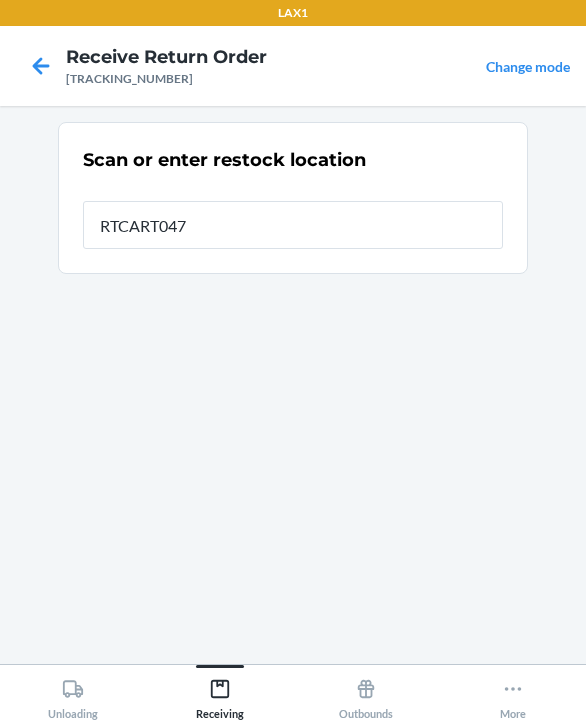 type on "RTCART047" 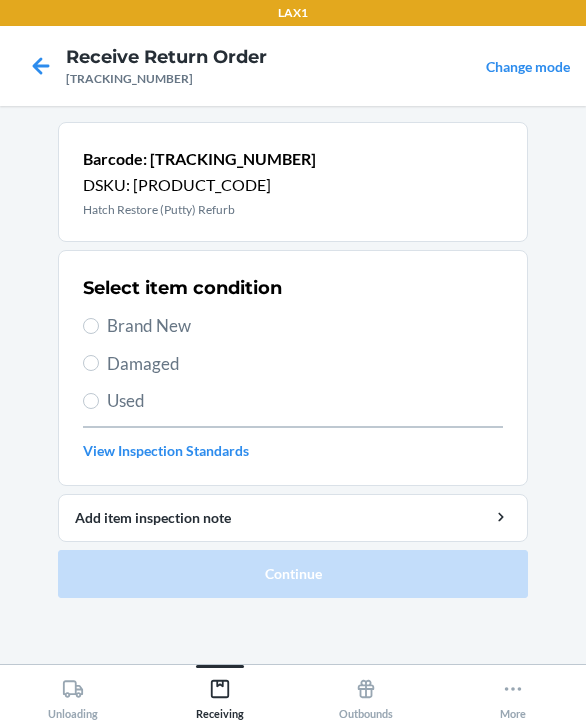 click on "Brand New" at bounding box center [305, 326] 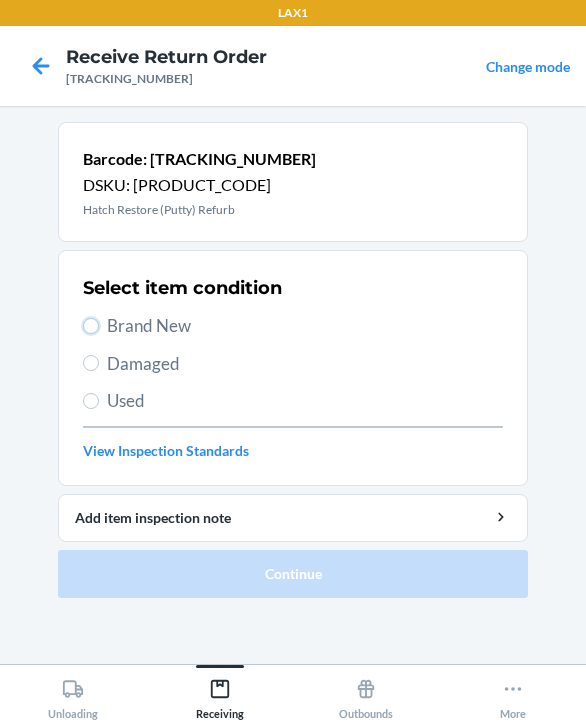 click on "Brand New" at bounding box center [91, 326] 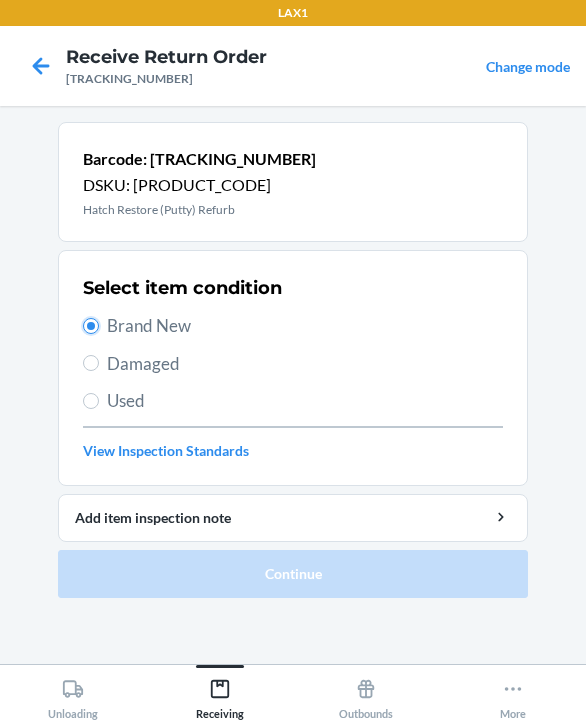 radio on "true" 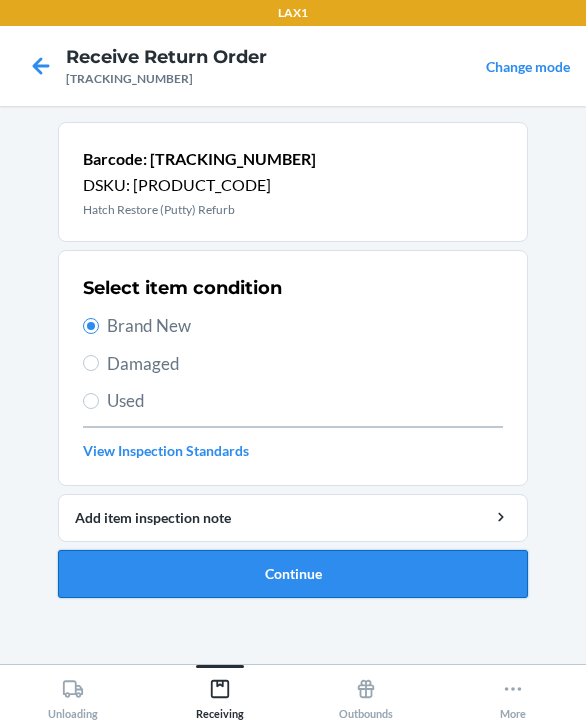 click on "Continue" at bounding box center [293, 574] 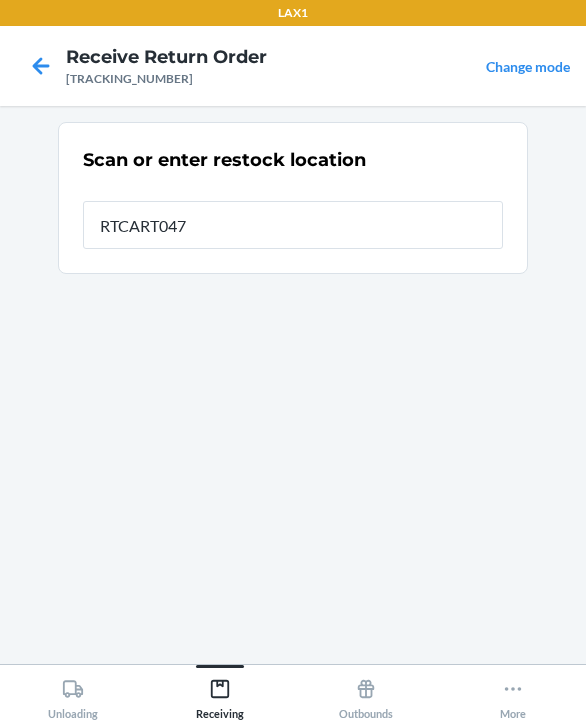 type on "RTCART047" 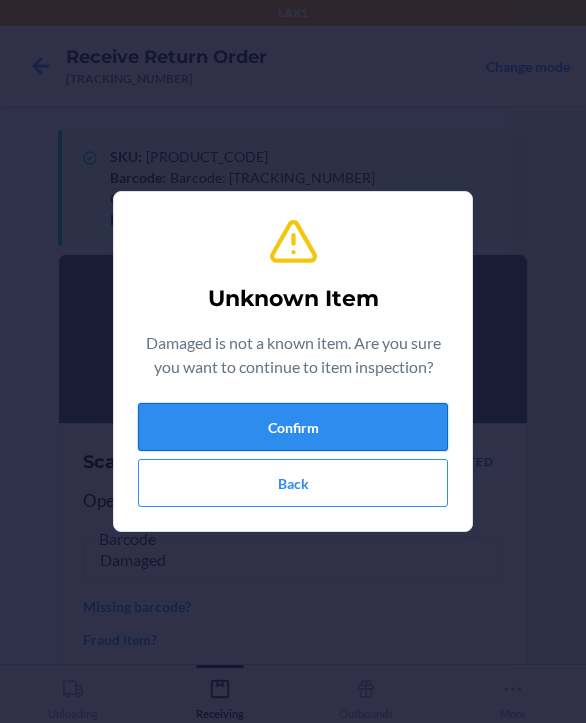 click on "Confirm" at bounding box center [293, 427] 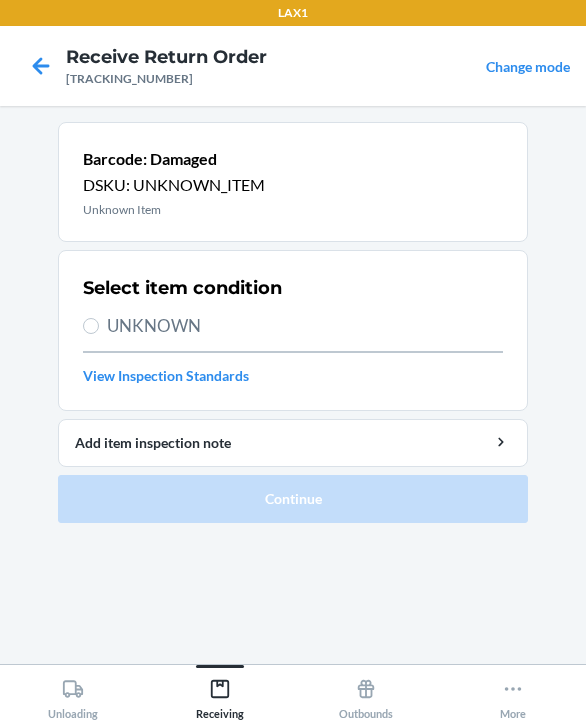 click on "Select item condition UNKNOWN View Inspection Standards" at bounding box center (293, 330) 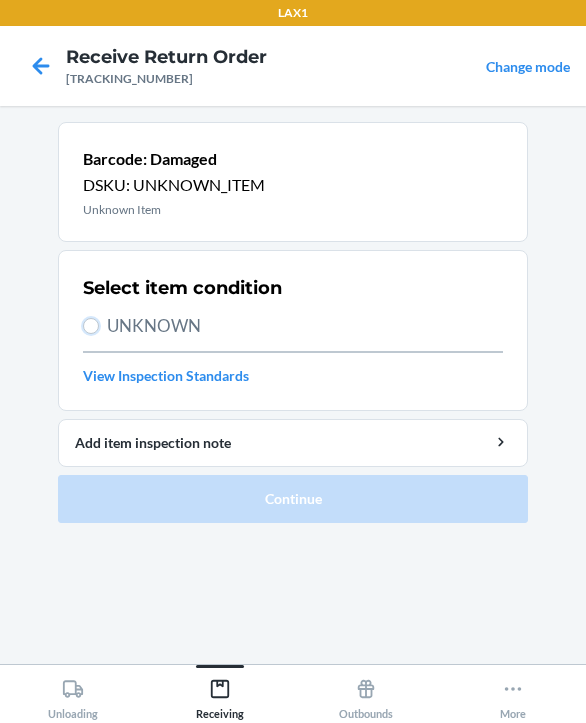 click on "UNKNOWN" at bounding box center (91, 326) 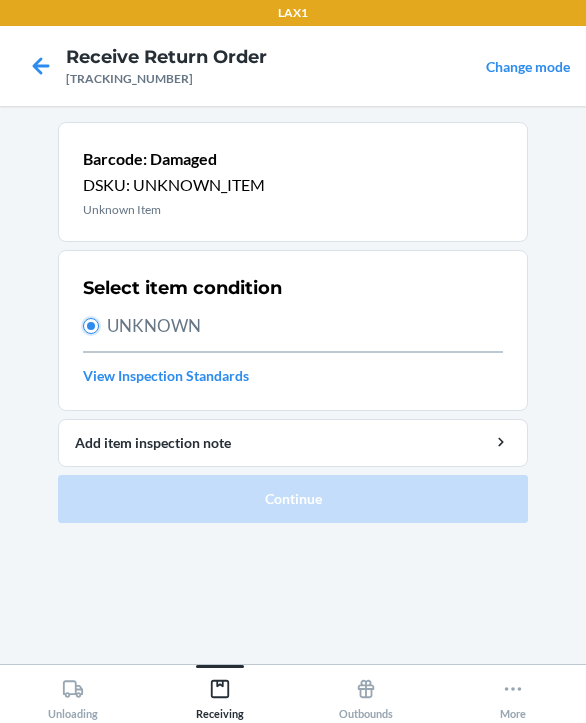 radio on "true" 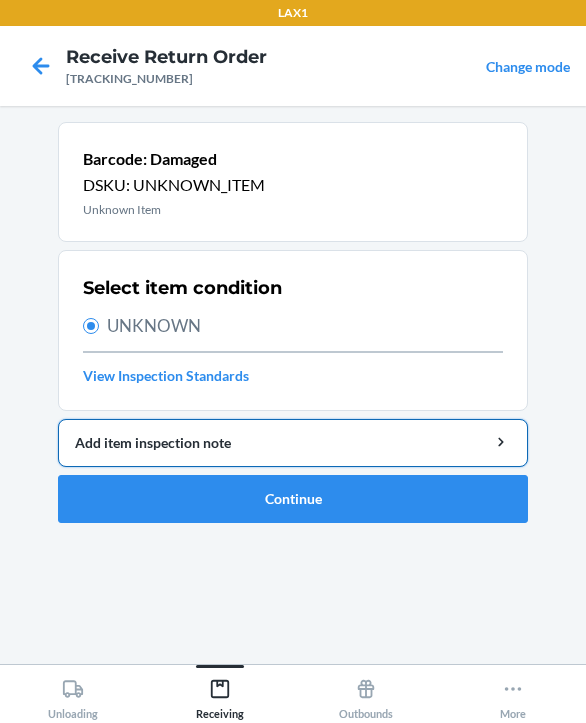 click on "Add item inspection note" at bounding box center [293, 442] 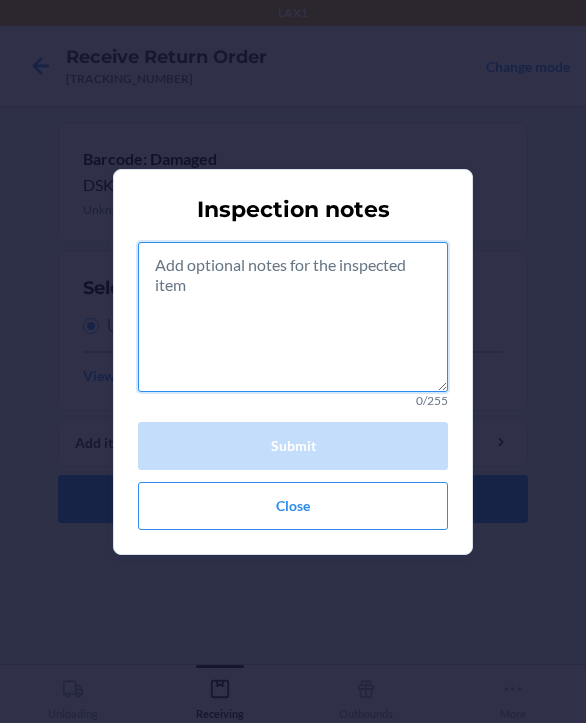 click at bounding box center [293, 317] 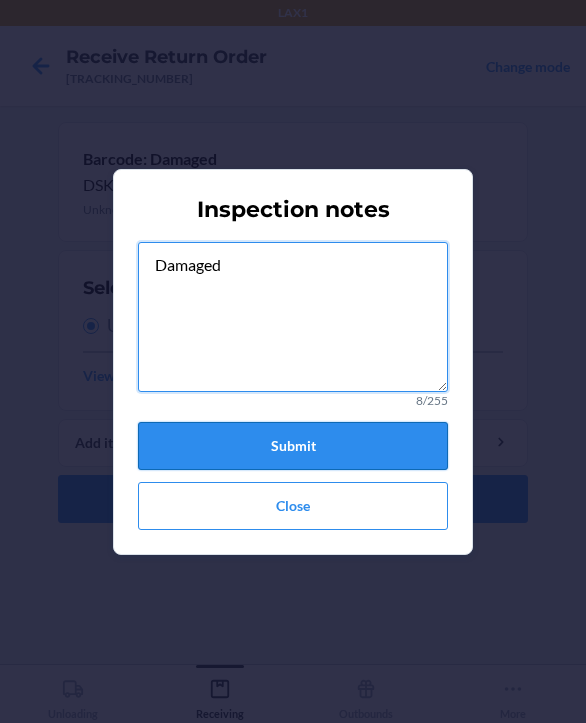 type on "Damaged" 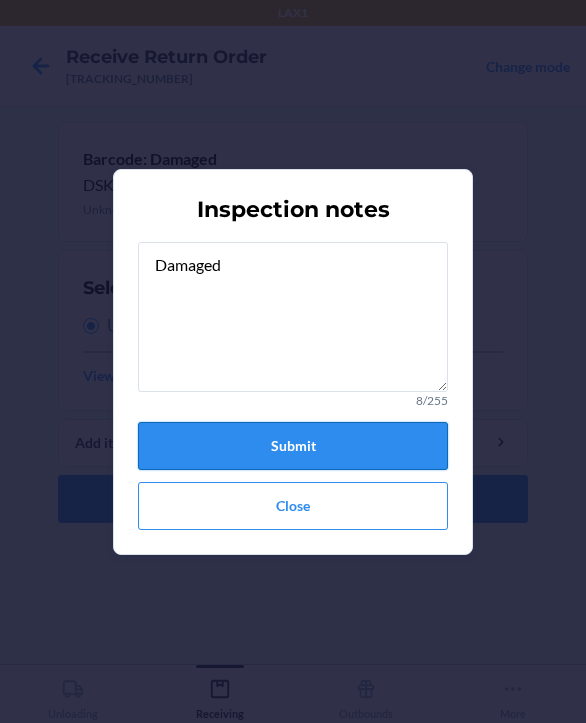 click on "Submit" at bounding box center (293, 446) 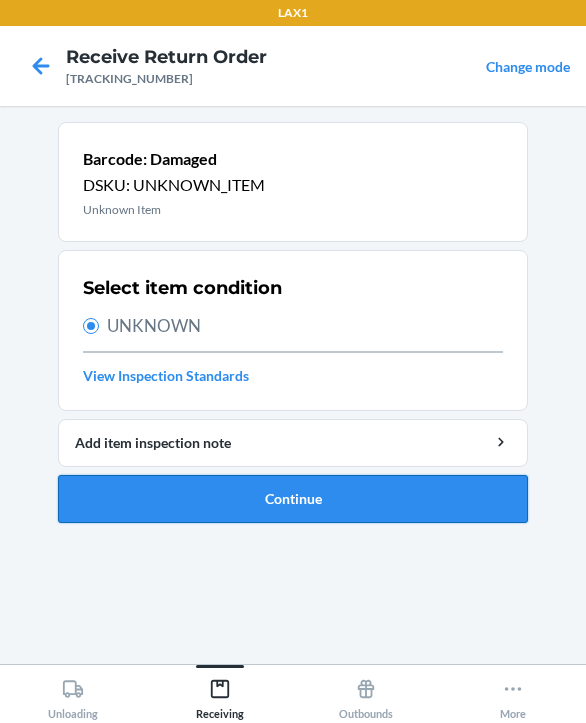 click on "Continue" at bounding box center (293, 499) 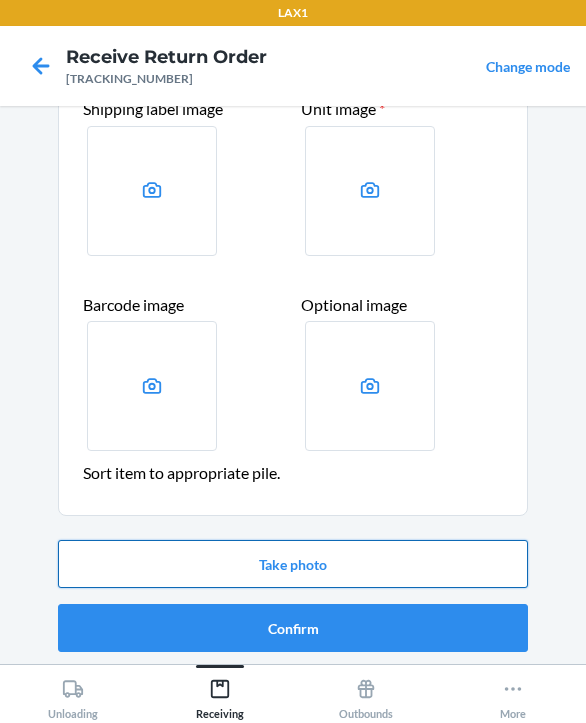 scroll, scrollTop: 123, scrollLeft: 0, axis: vertical 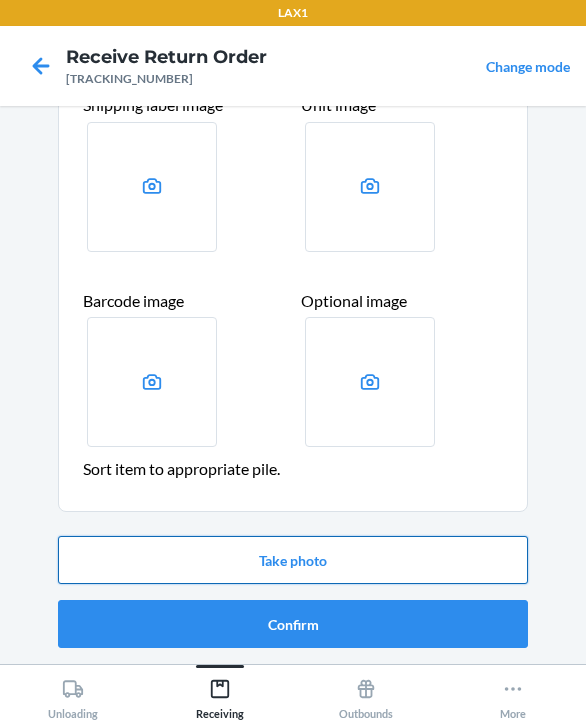 click on "Take photo" at bounding box center (293, 560) 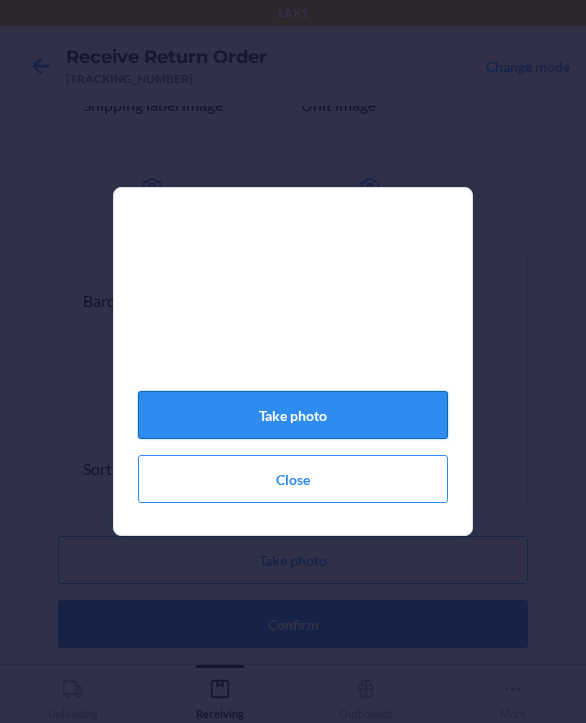 click on "Take photo" 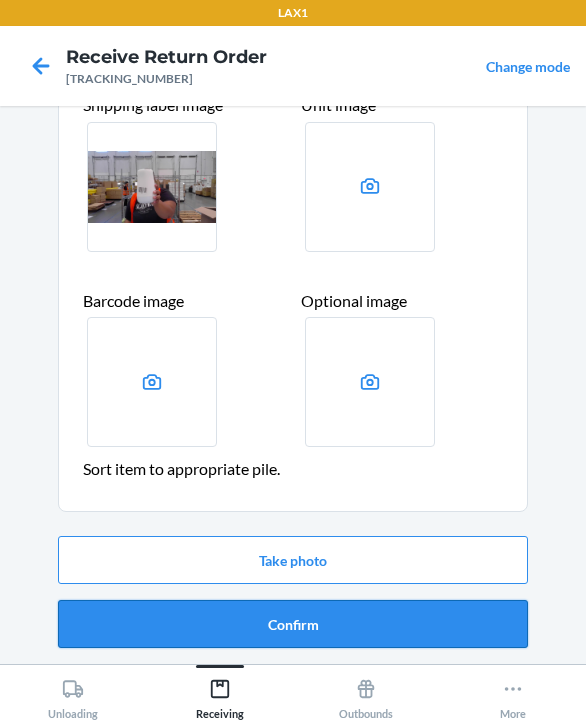 click on "Confirm" at bounding box center (293, 624) 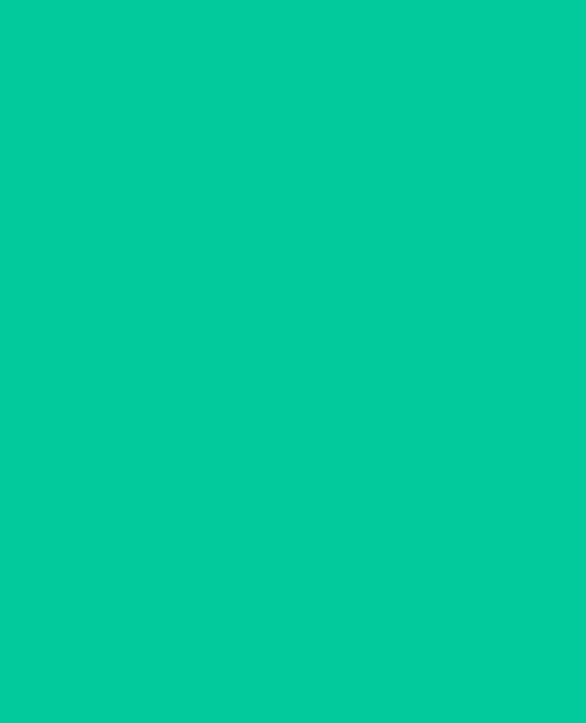scroll, scrollTop: 0, scrollLeft: 0, axis: both 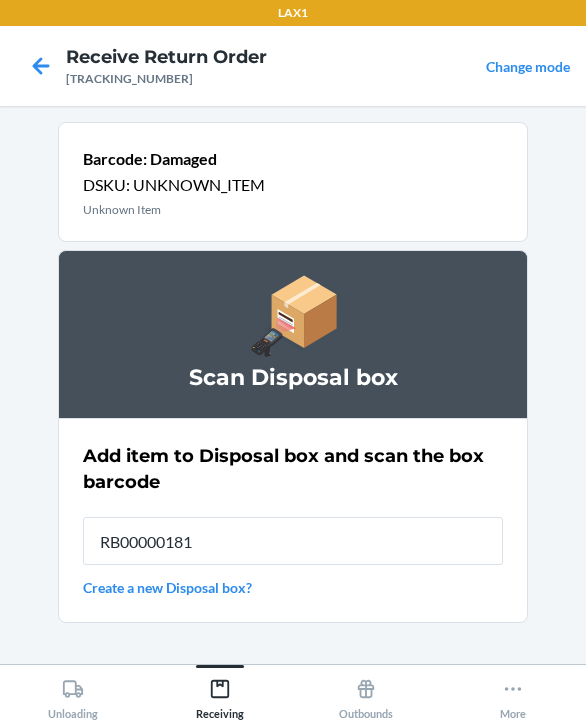 type on "RB000001819" 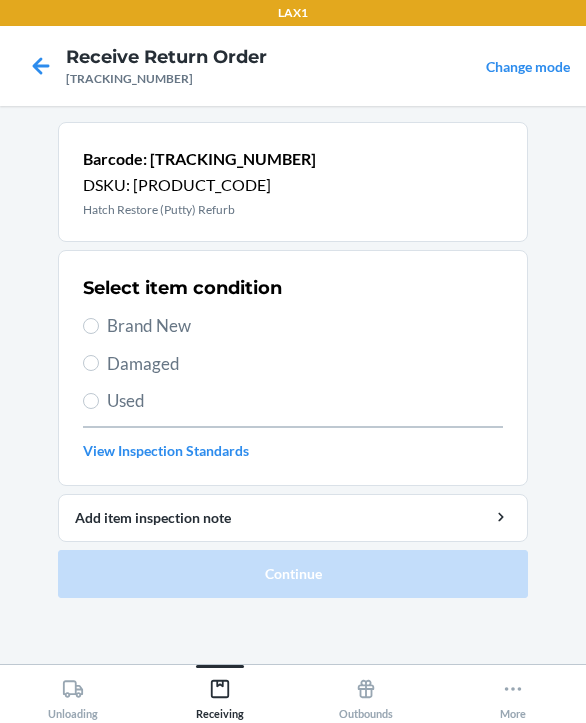 click on "Brand New" at bounding box center [305, 326] 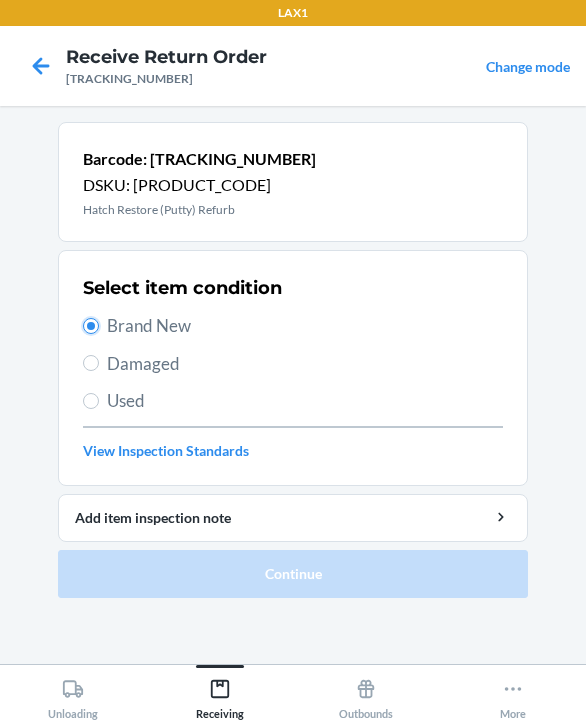 radio on "true" 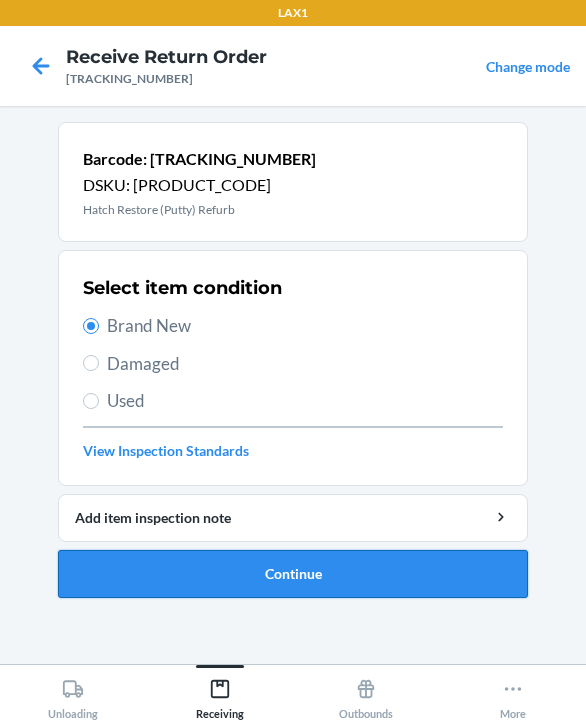 click on "Continue" at bounding box center [293, 574] 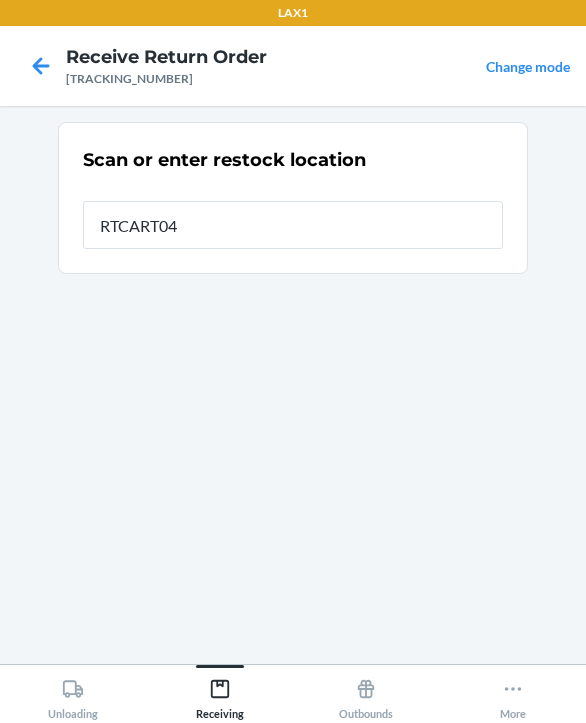 type on "RTCART047" 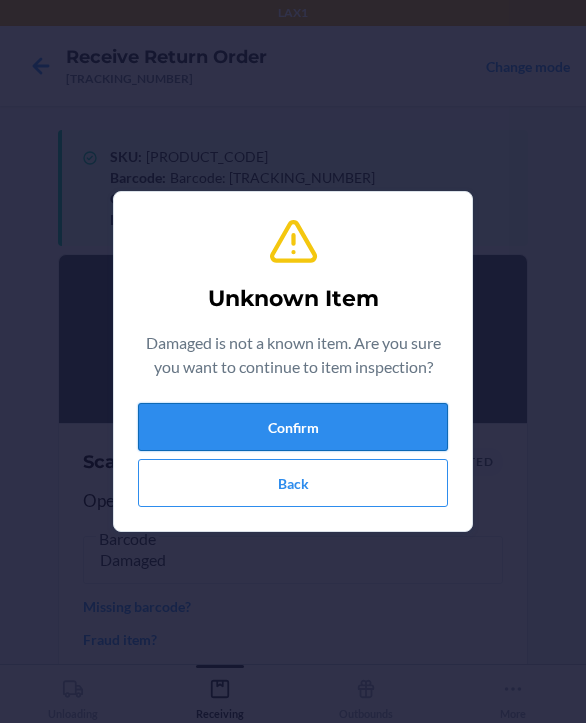 click on "Confirm" at bounding box center (293, 427) 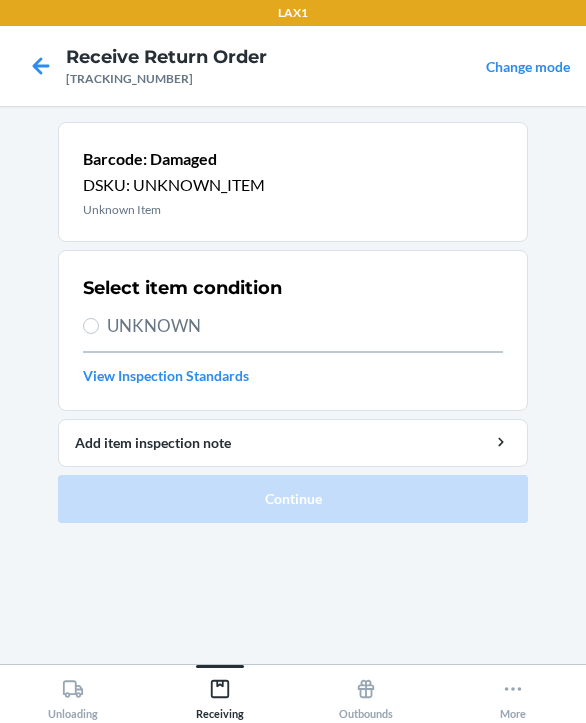 click on "UNKNOWN" at bounding box center [305, 326] 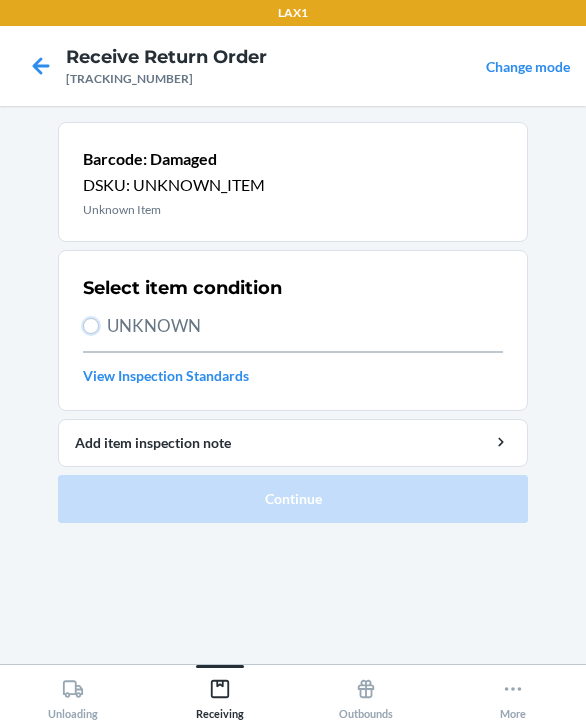 click on "UNKNOWN" at bounding box center (91, 326) 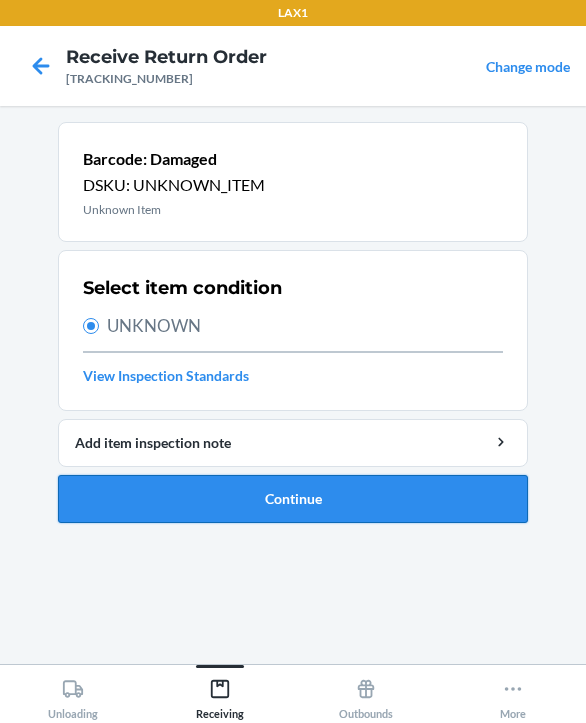 click on "Continue" at bounding box center (293, 499) 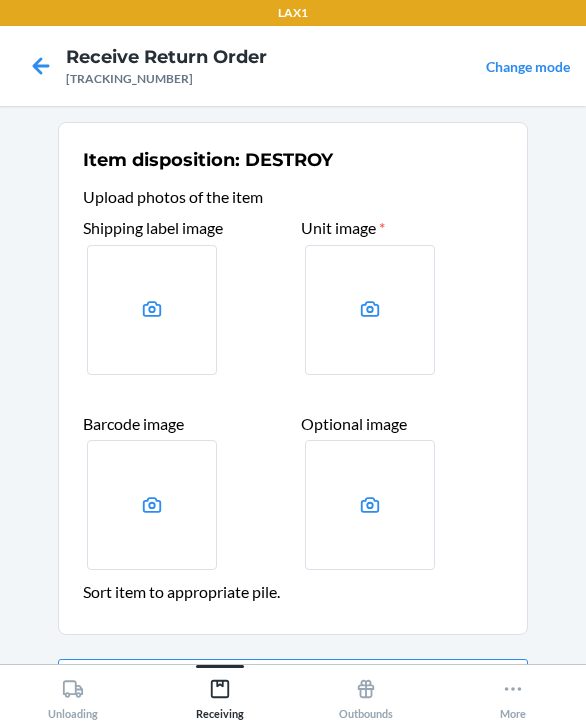 scroll, scrollTop: 123, scrollLeft: 0, axis: vertical 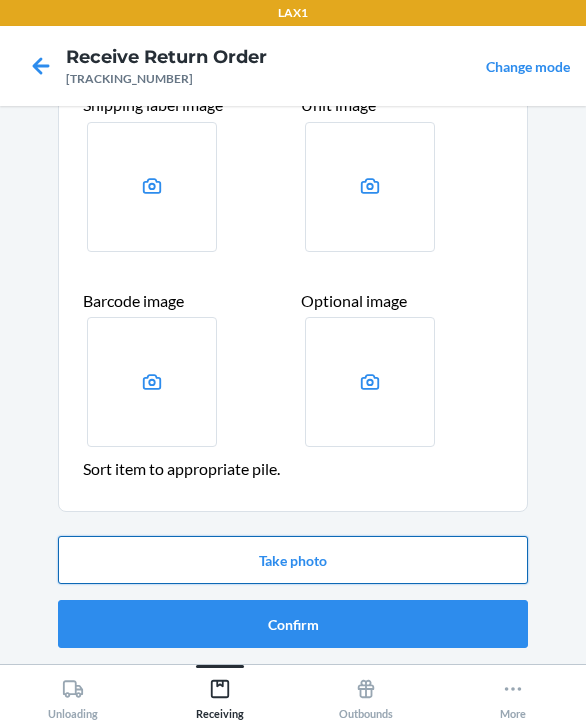 click on "Take photo" at bounding box center [293, 560] 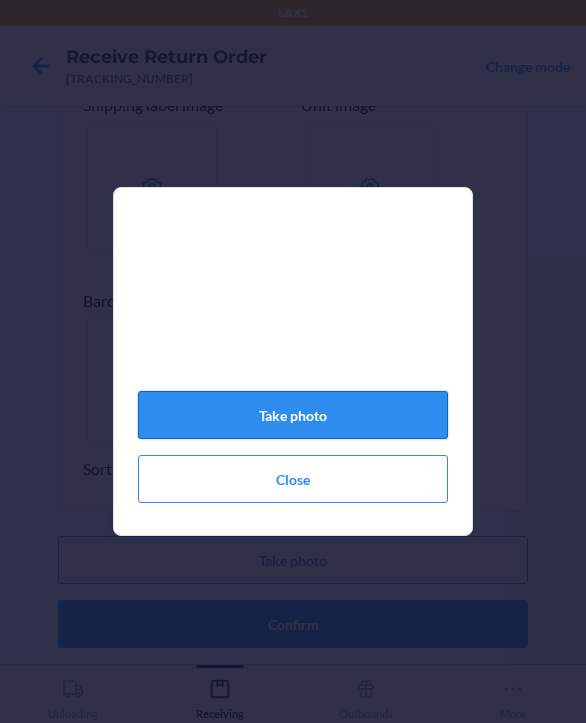 click on "Take photo" 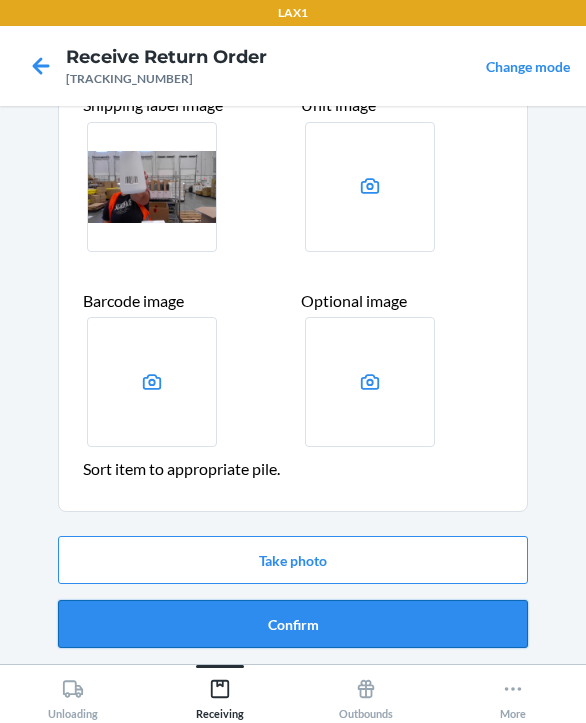 click on "Confirm" at bounding box center (293, 624) 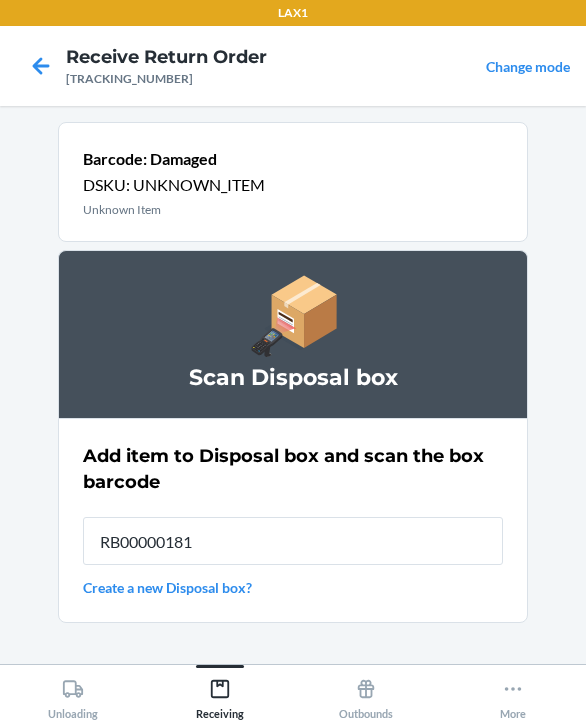 type on "RB000001819" 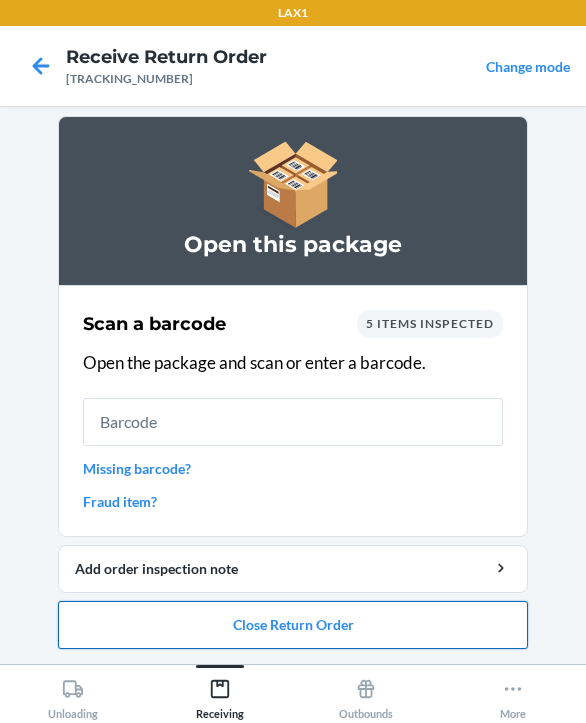 scroll, scrollTop: 7, scrollLeft: 0, axis: vertical 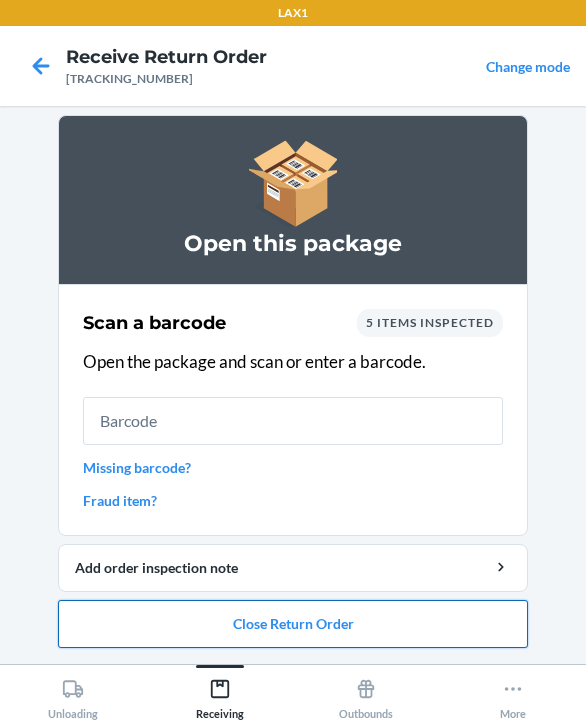 click on "Close Return Order" at bounding box center [293, 624] 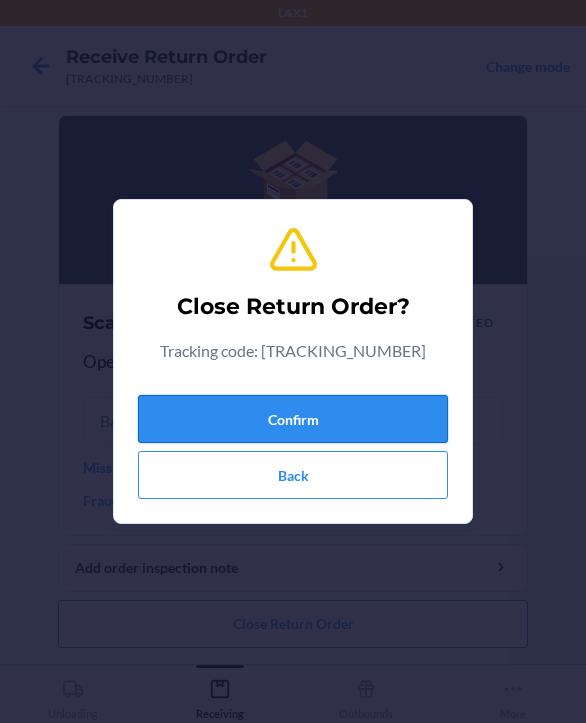 click on "Confirm" at bounding box center [293, 419] 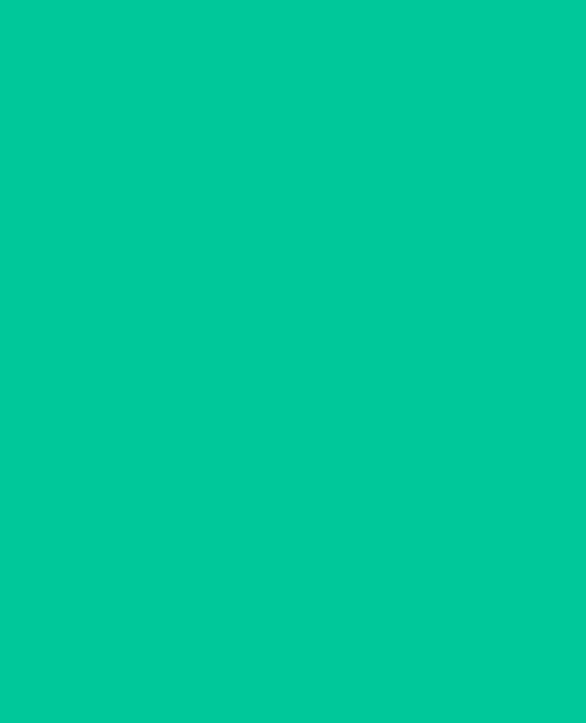 scroll, scrollTop: 0, scrollLeft: 0, axis: both 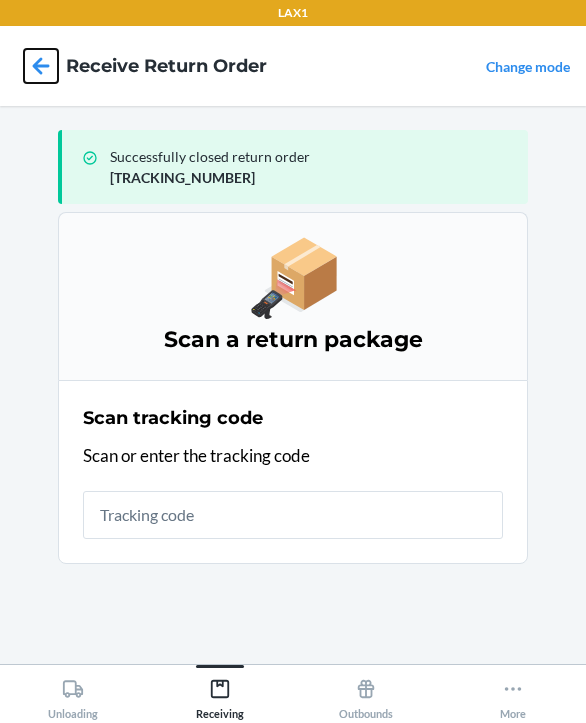 click 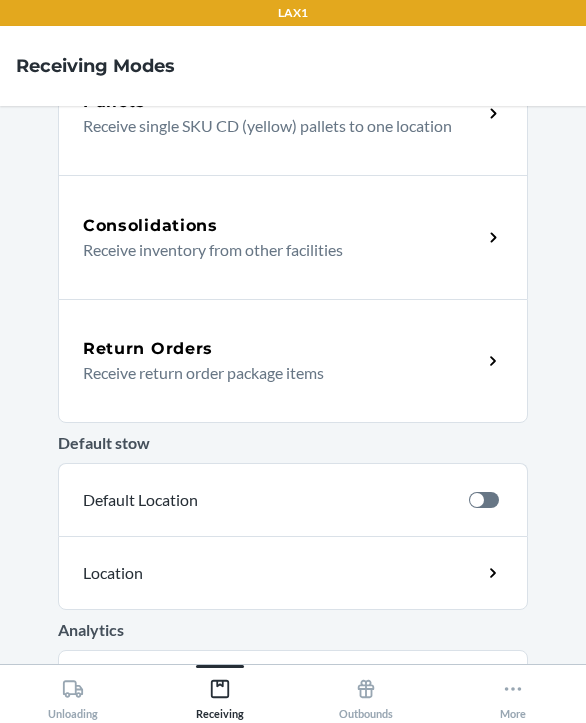 scroll, scrollTop: 500, scrollLeft: 0, axis: vertical 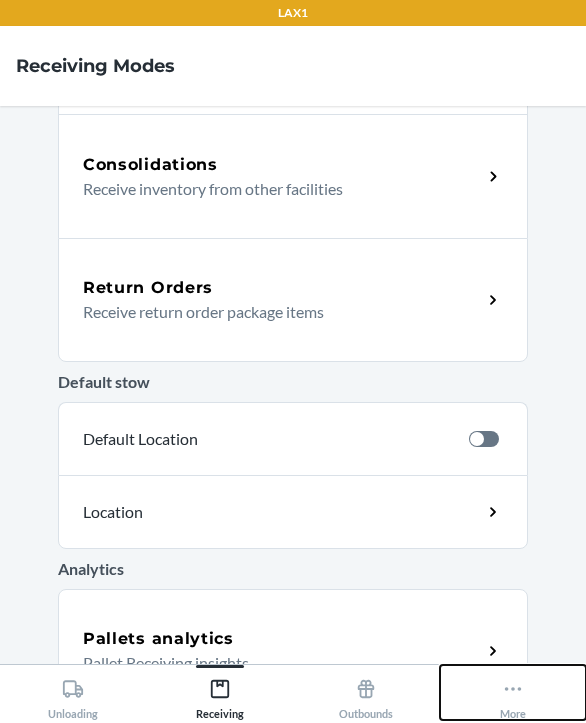 click 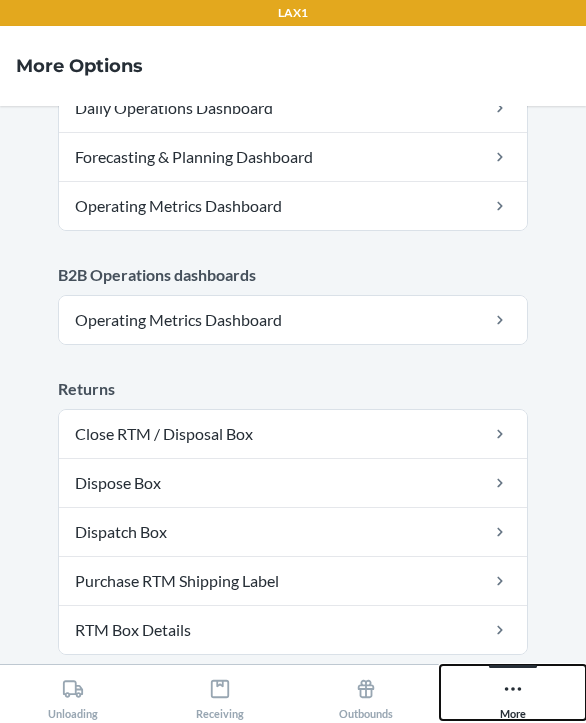 scroll, scrollTop: 1201, scrollLeft: 0, axis: vertical 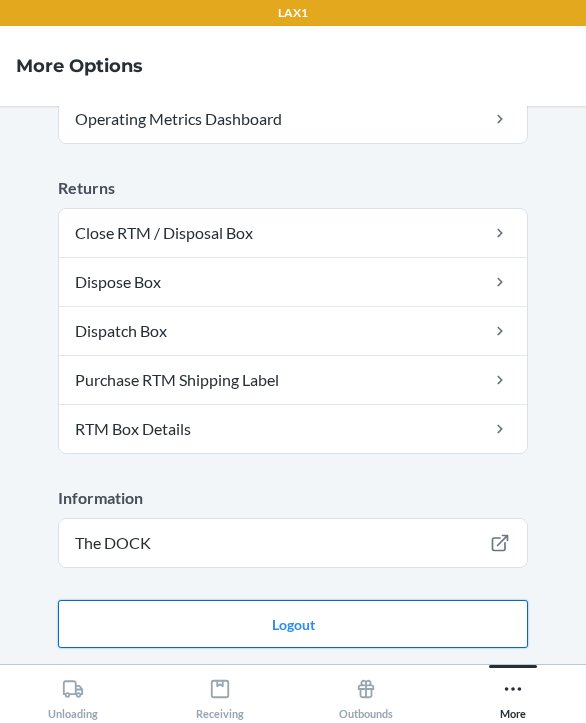 click on "Logout" at bounding box center (293, 624) 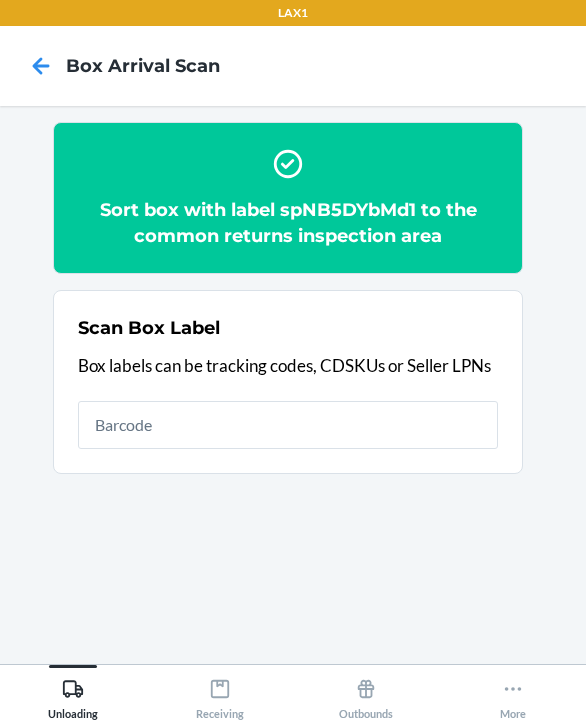 scroll, scrollTop: 0, scrollLeft: 0, axis: both 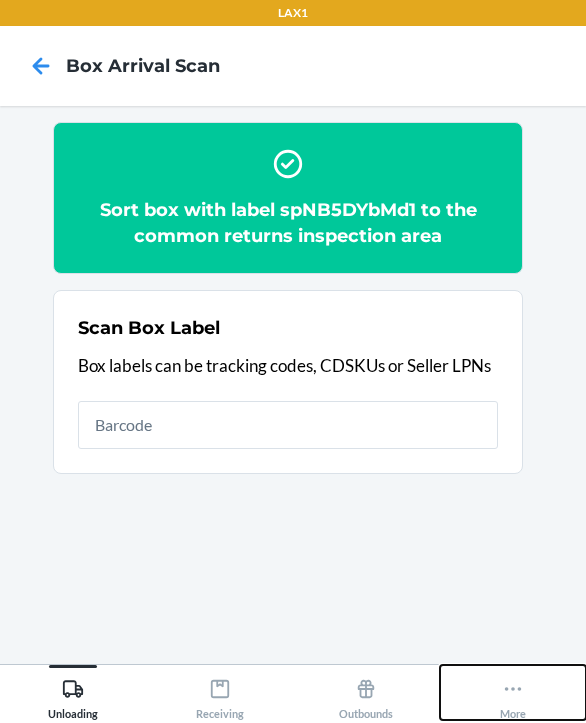 click 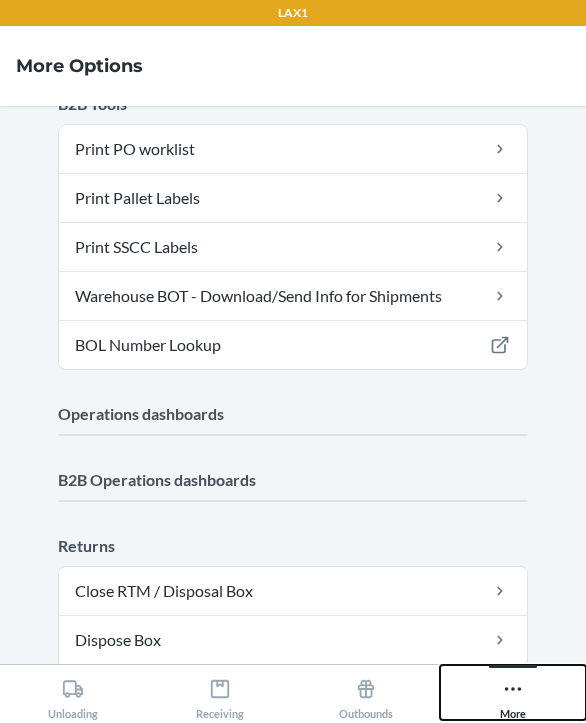 scroll, scrollTop: 0, scrollLeft: 0, axis: both 